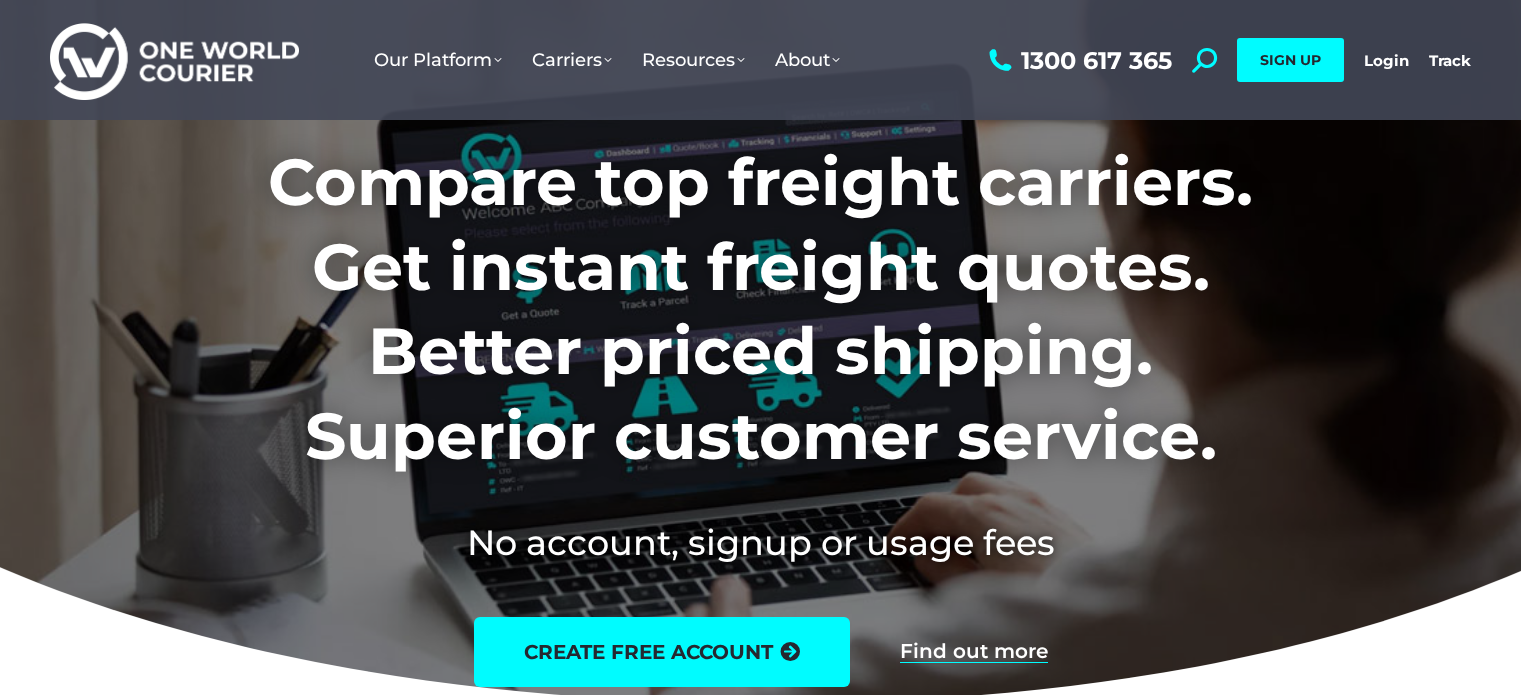 scroll, scrollTop: 0, scrollLeft: 0, axis: both 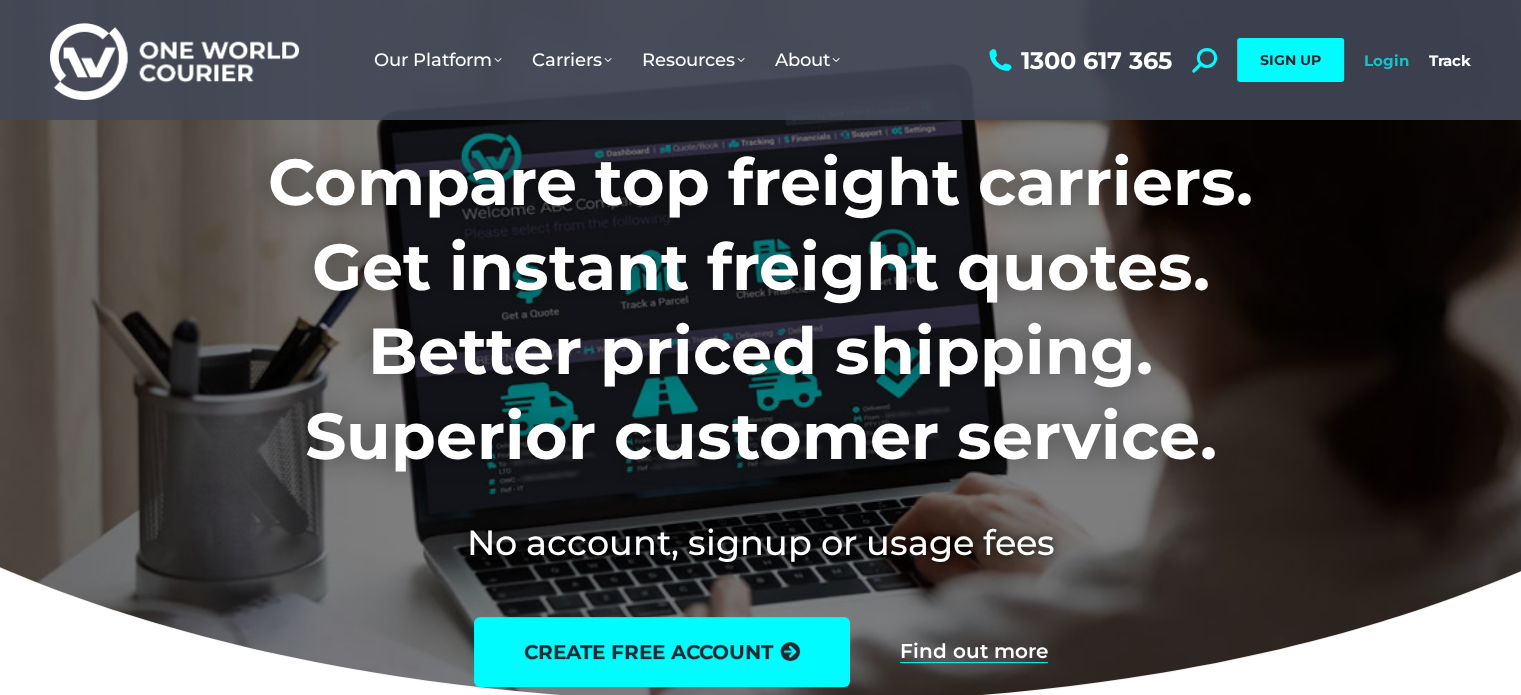 click on "Login" at bounding box center (1386, 60) 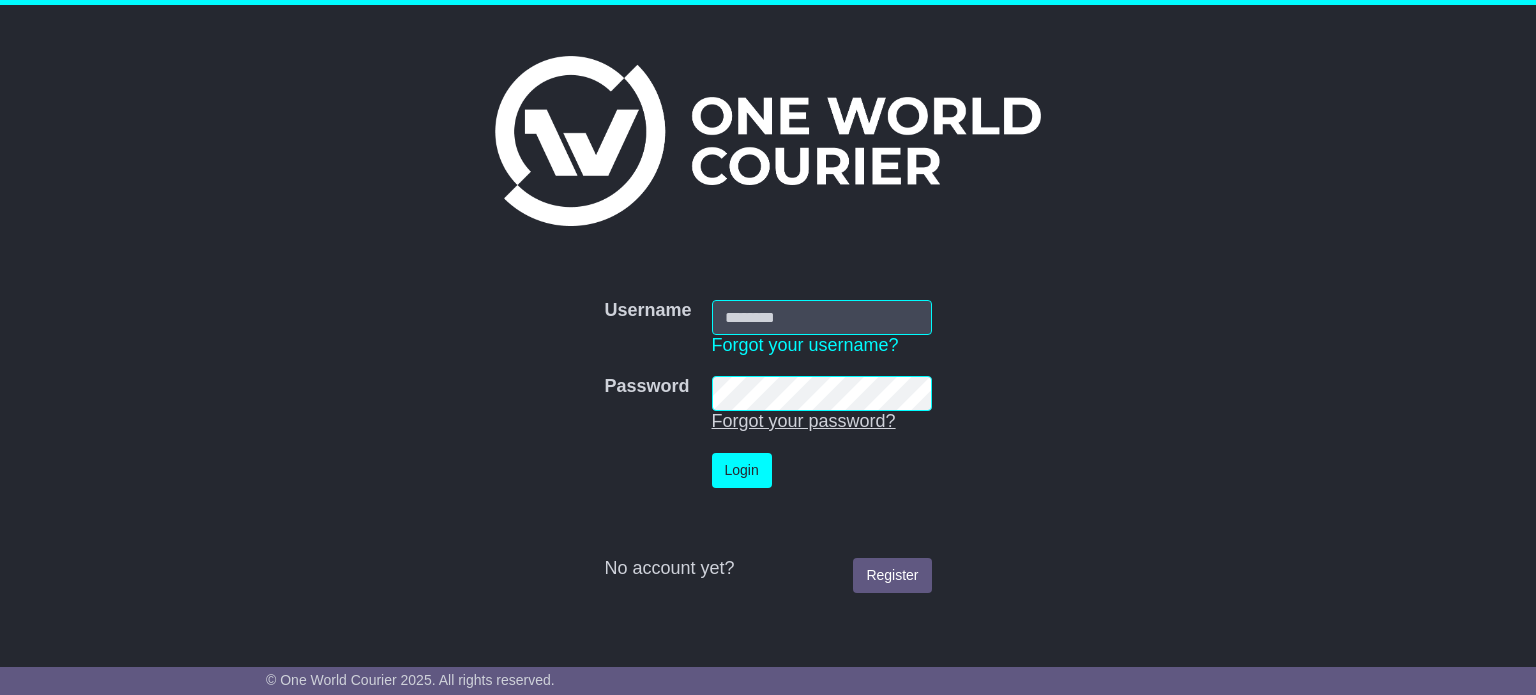 scroll, scrollTop: 0, scrollLeft: 0, axis: both 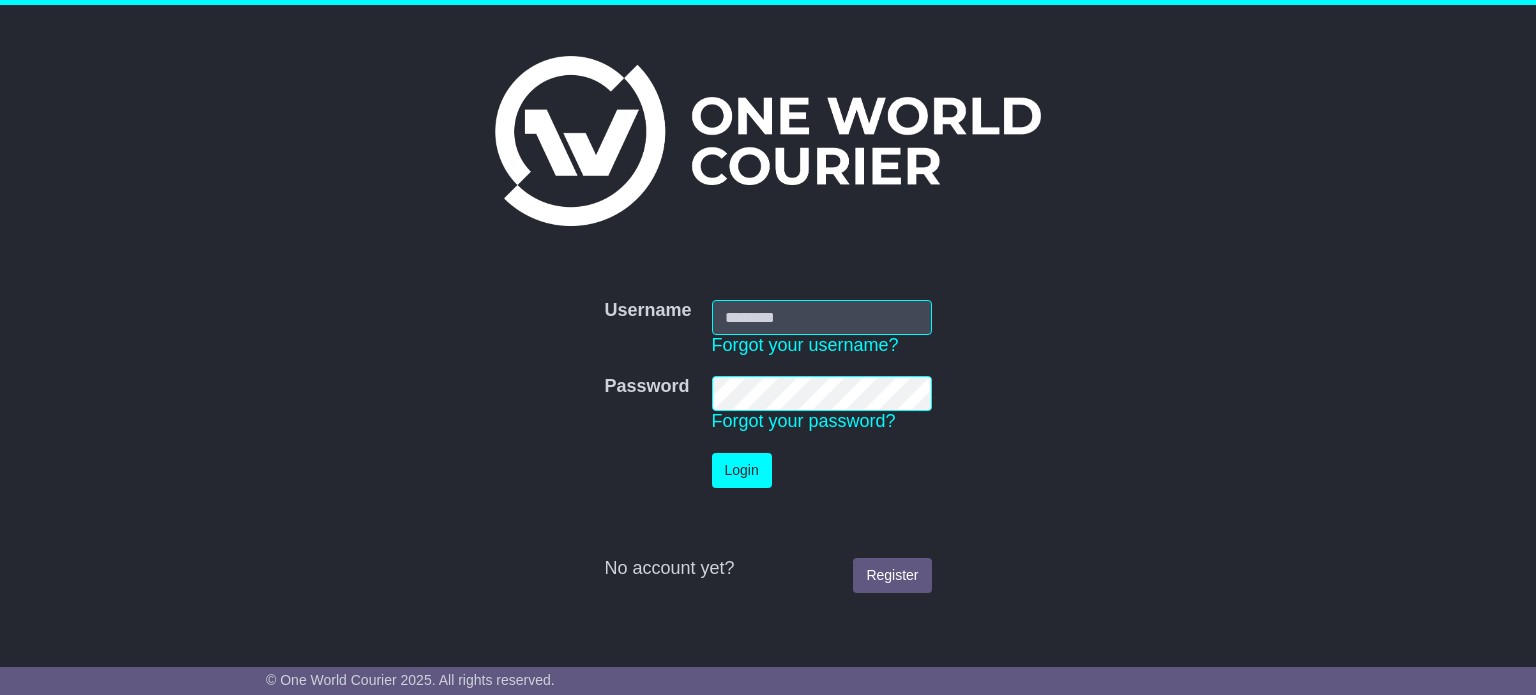 type on "**********" 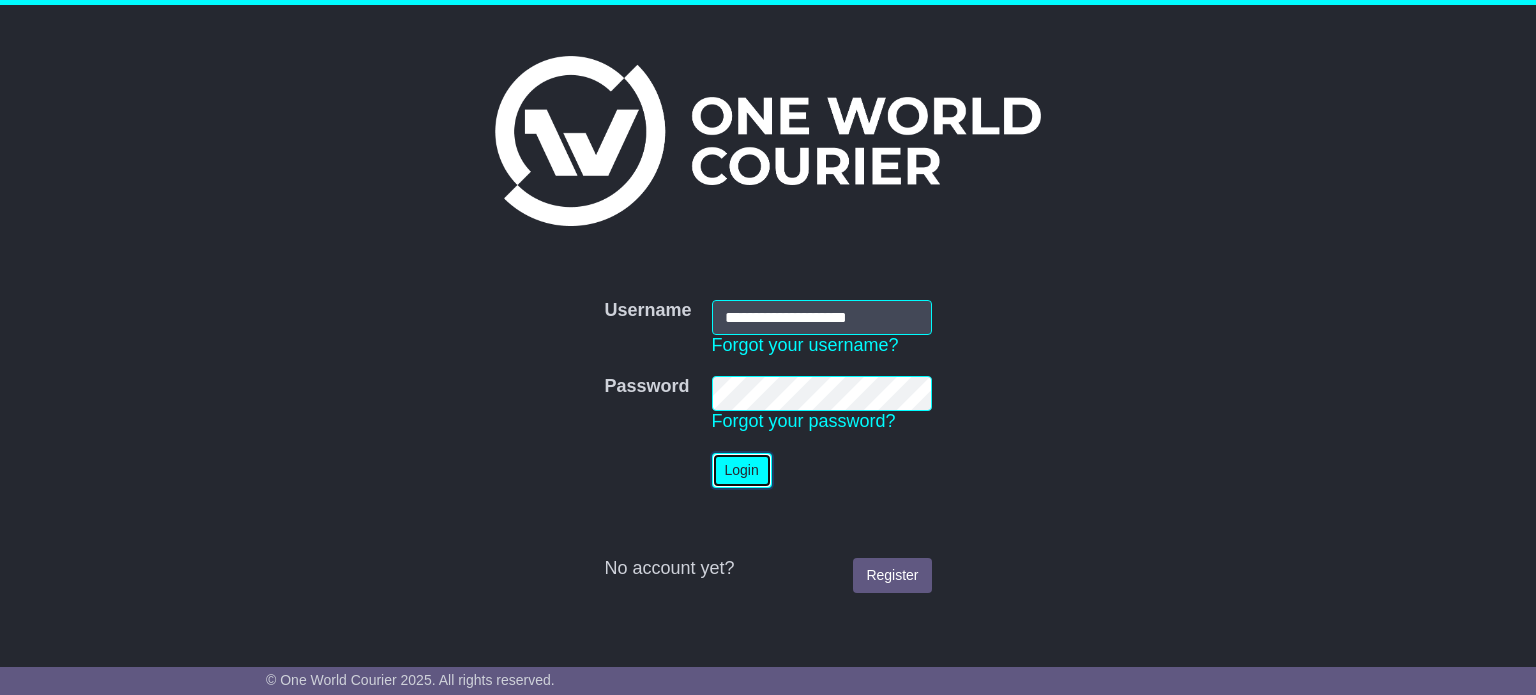 click on "Login" at bounding box center [742, 470] 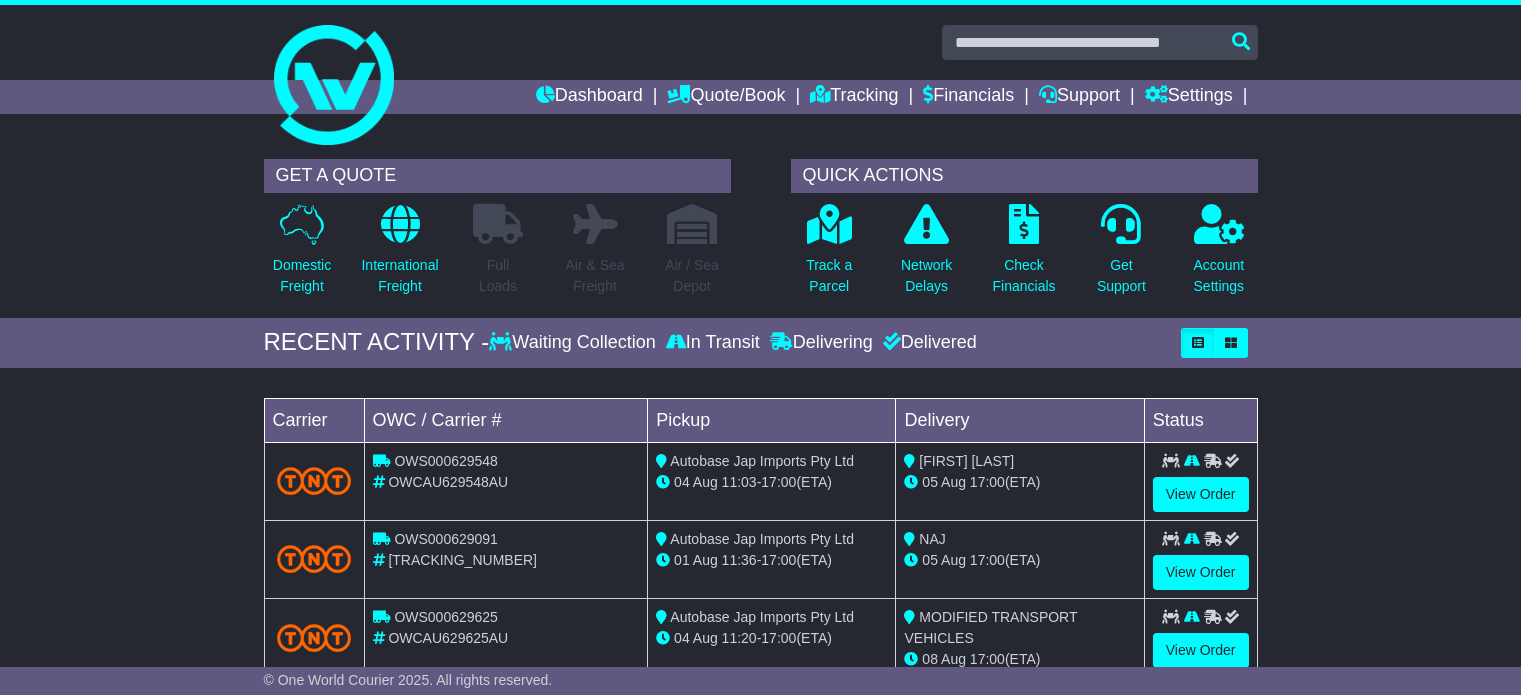 scroll, scrollTop: 0, scrollLeft: 0, axis: both 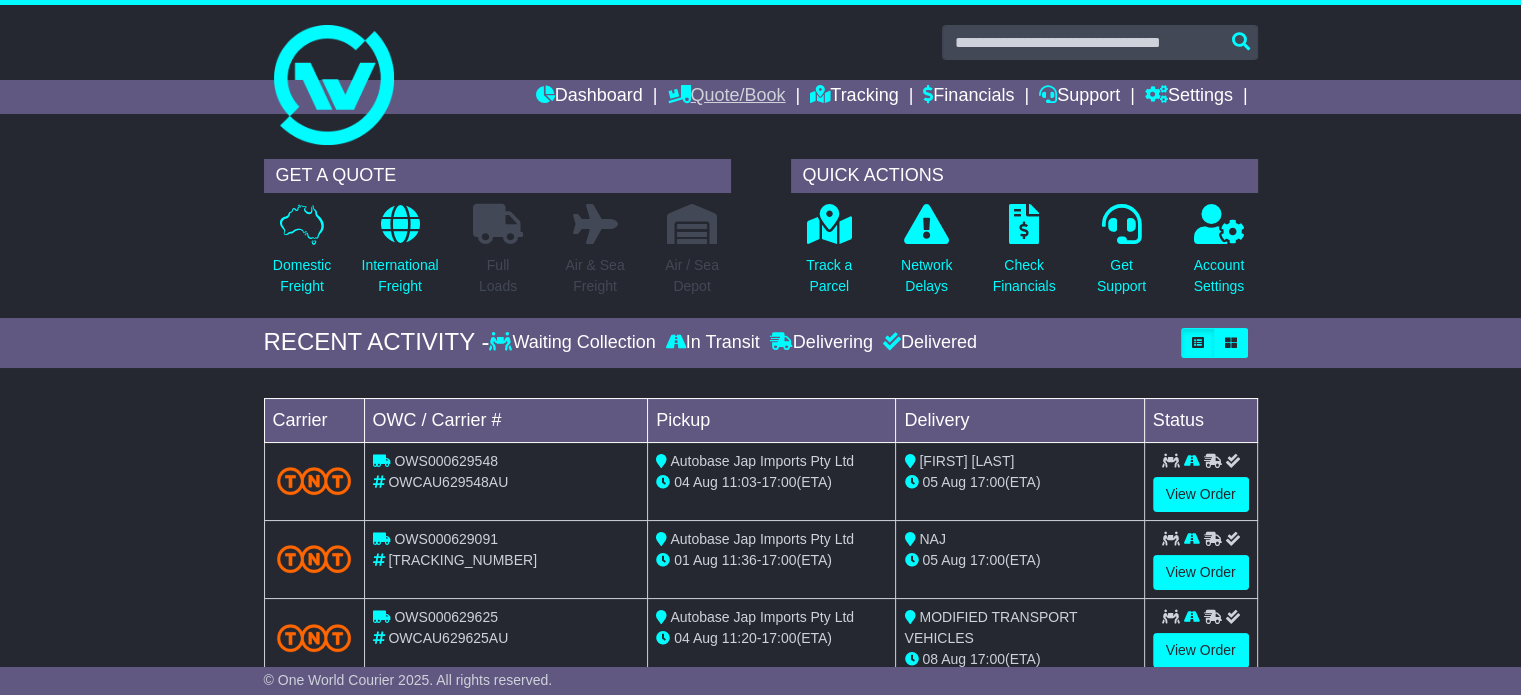 click on "Quote/Book" at bounding box center (726, 97) 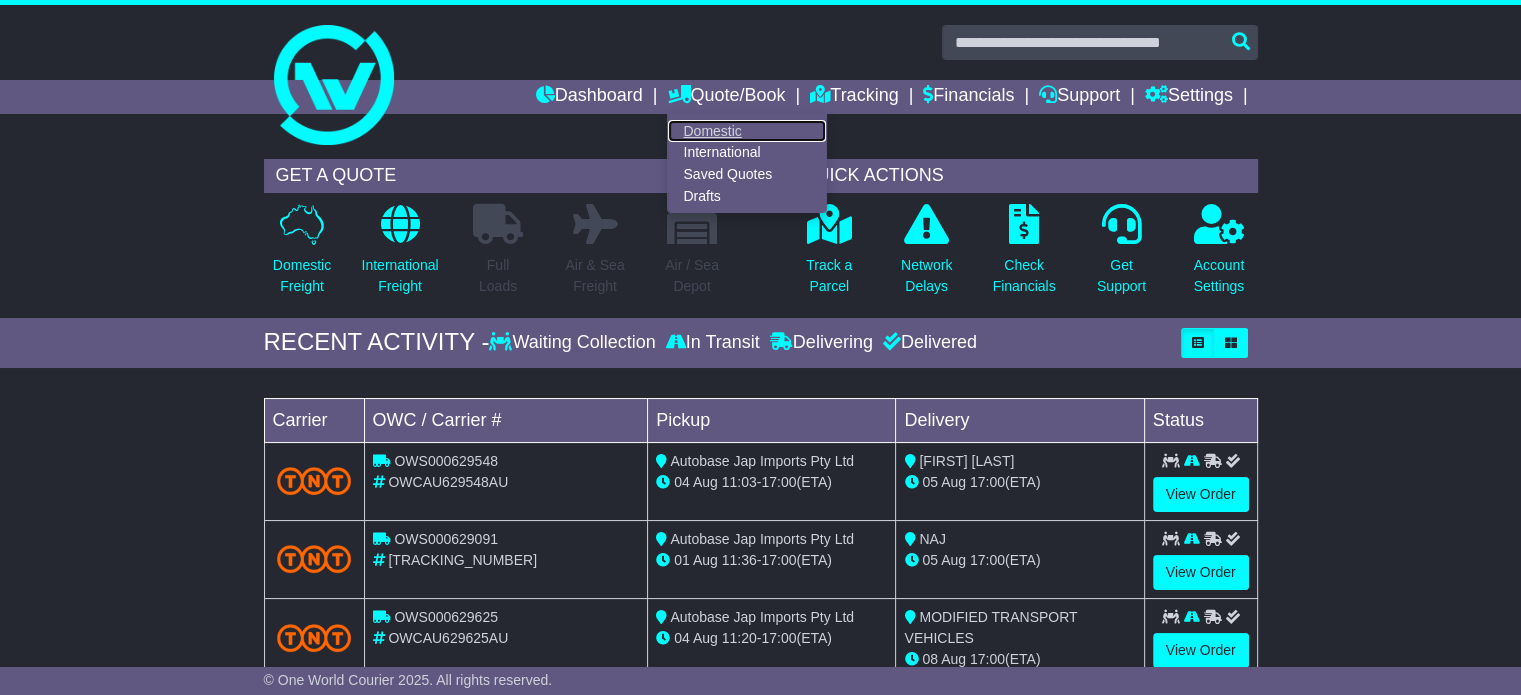 click on "Domestic" at bounding box center [747, 131] 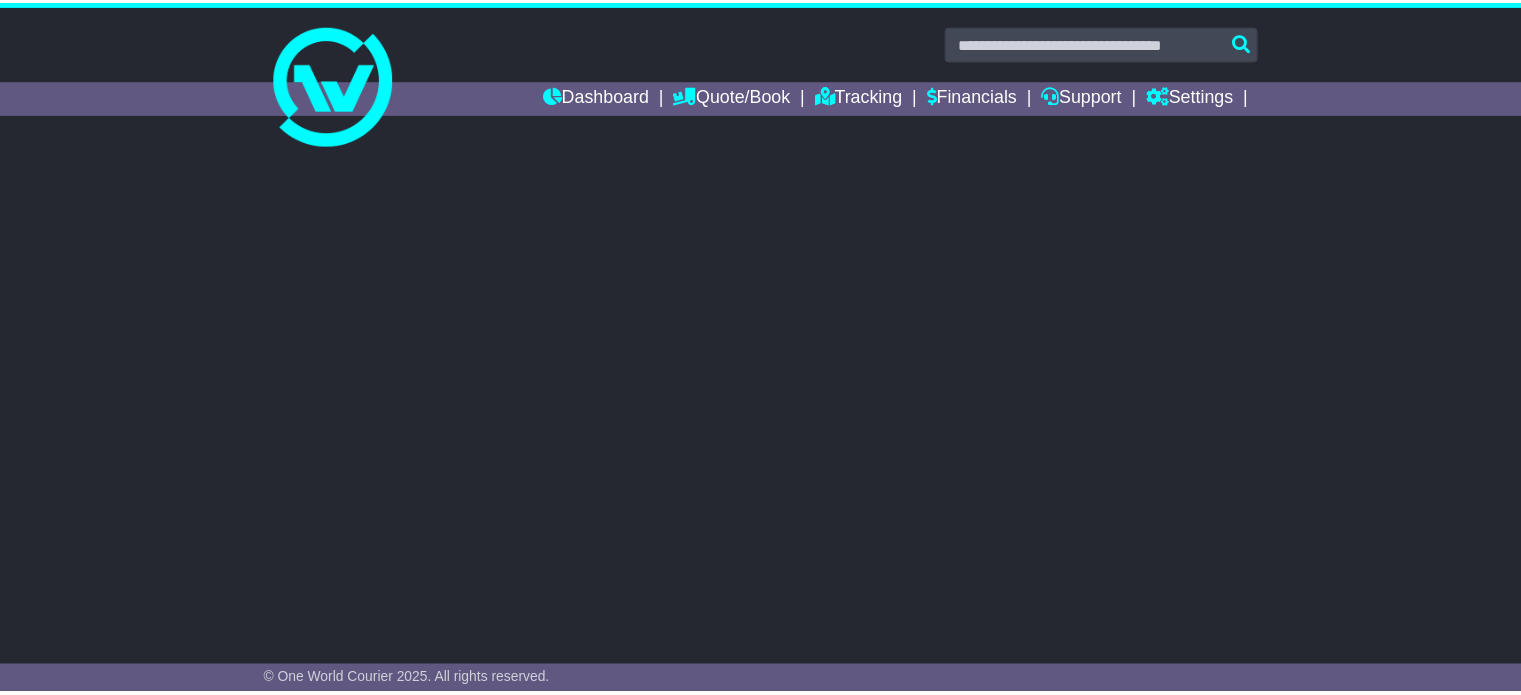 scroll, scrollTop: 0, scrollLeft: 0, axis: both 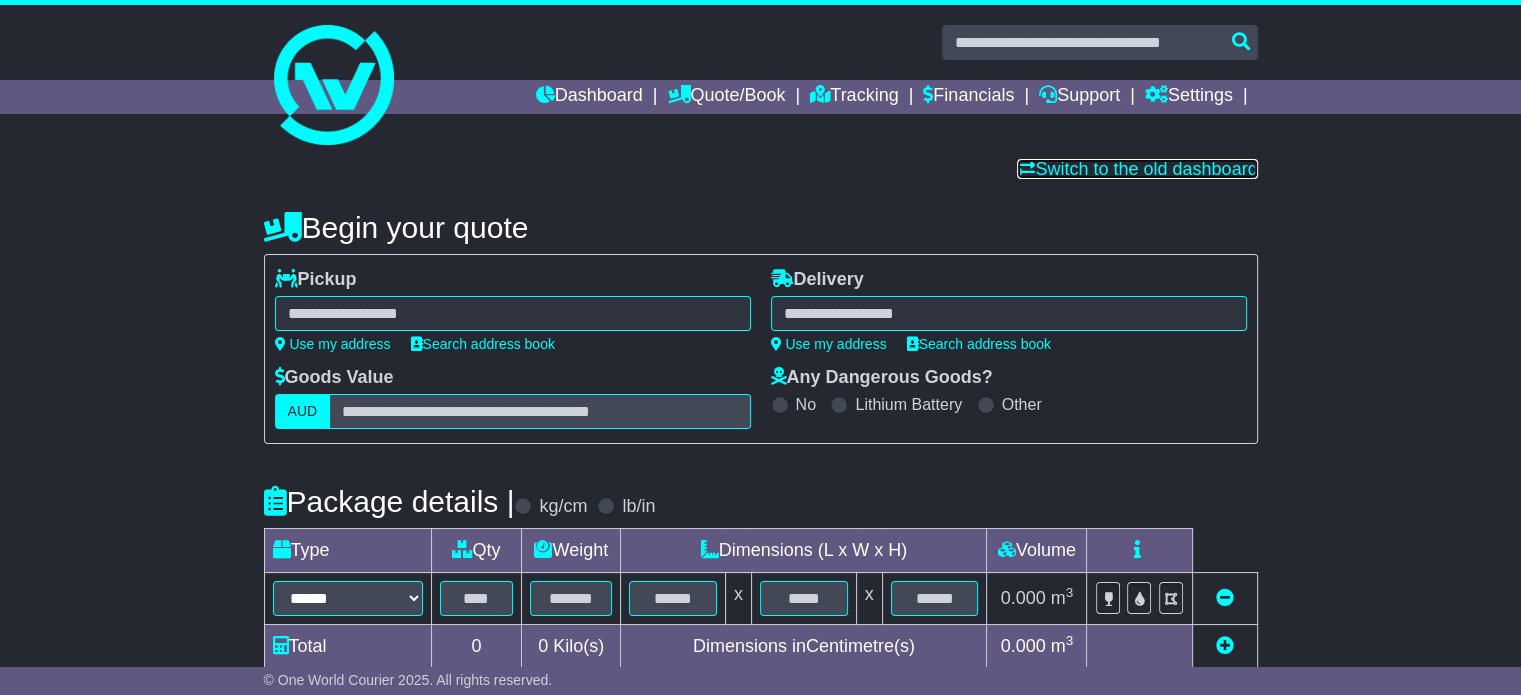 click on "Switch to the old dashboard" at bounding box center (1137, 169) 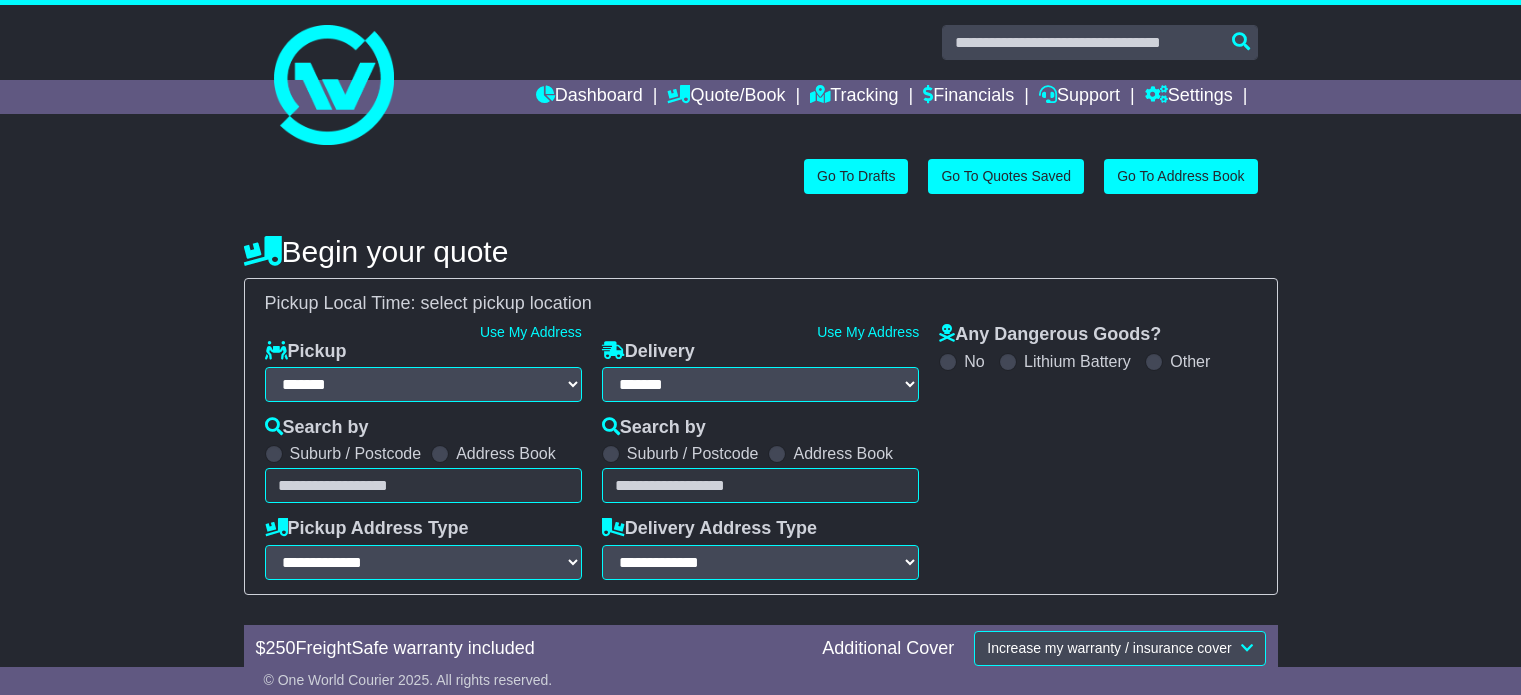 select on "**" 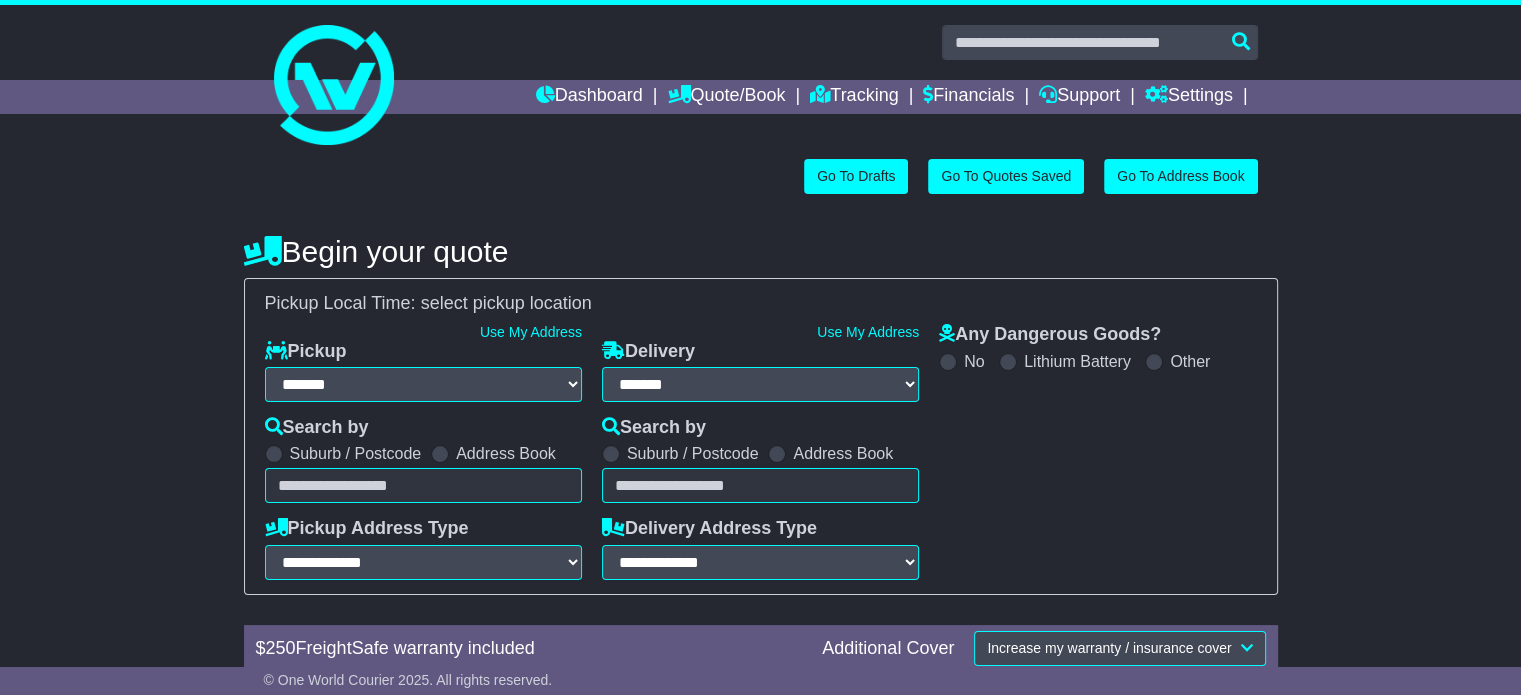 scroll, scrollTop: 0, scrollLeft: 0, axis: both 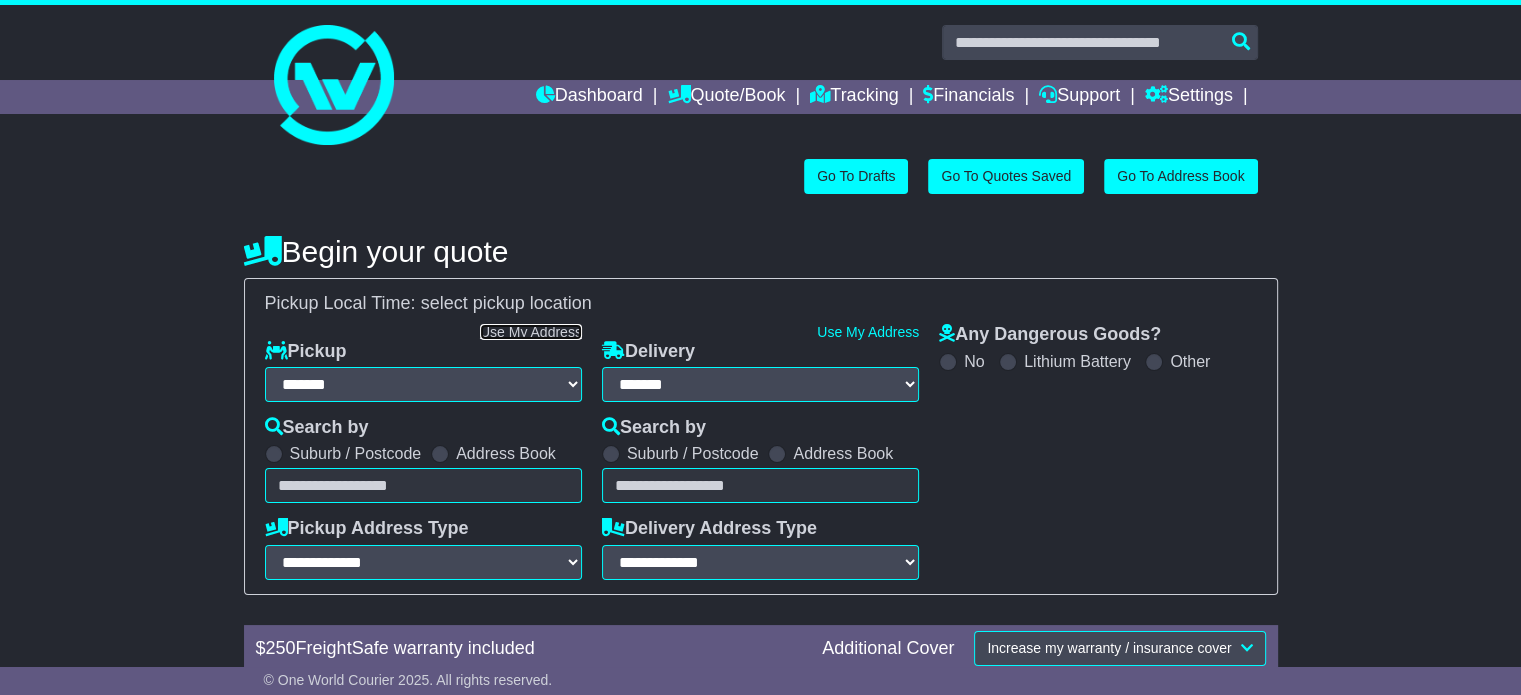 click on "Use My Address" at bounding box center [531, 332] 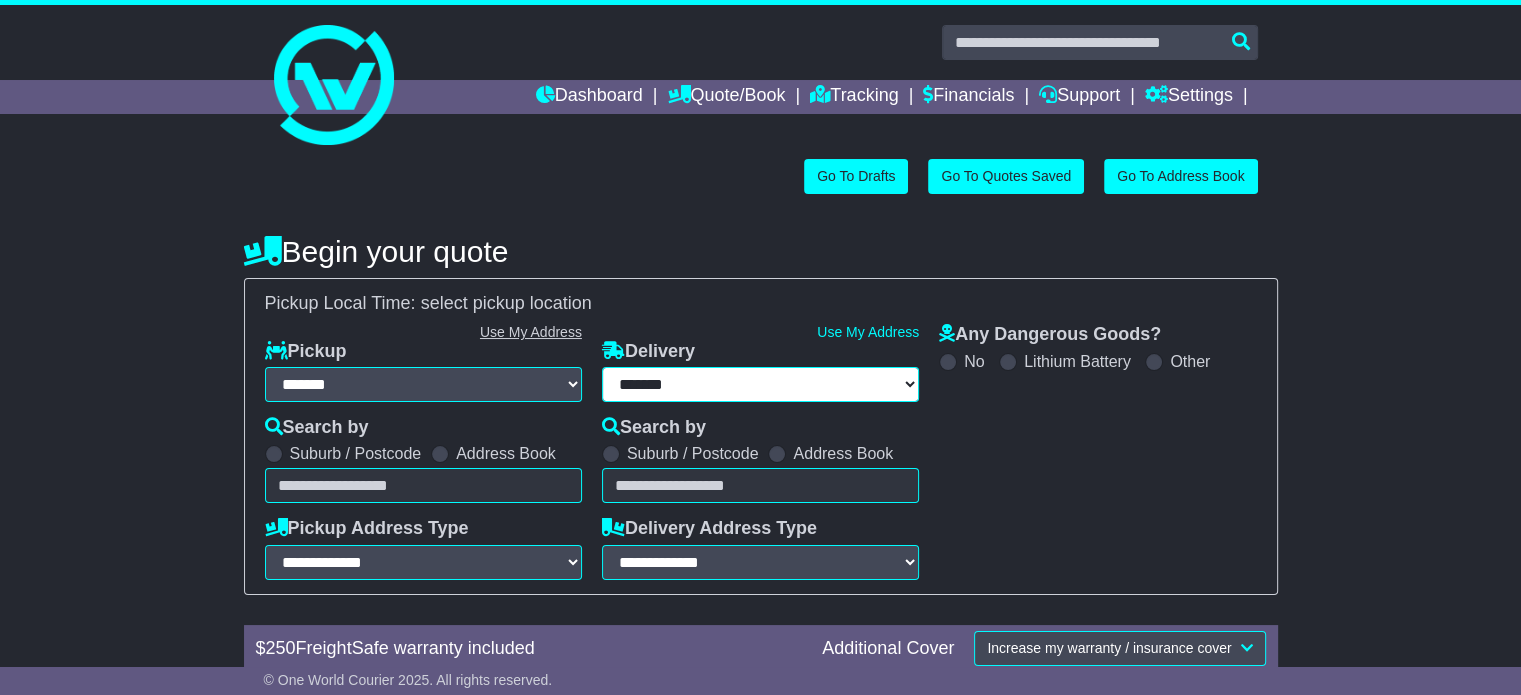 type on "**********" 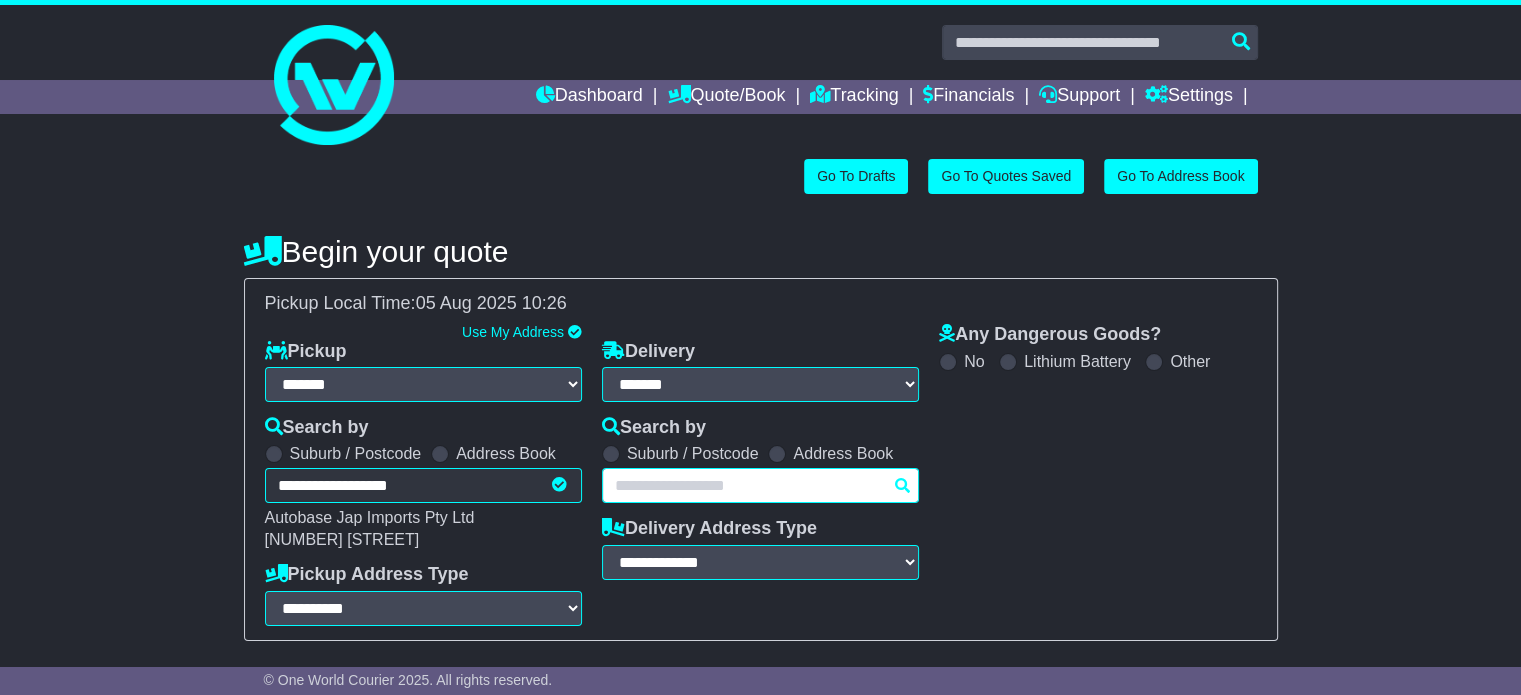 click at bounding box center [760, 485] 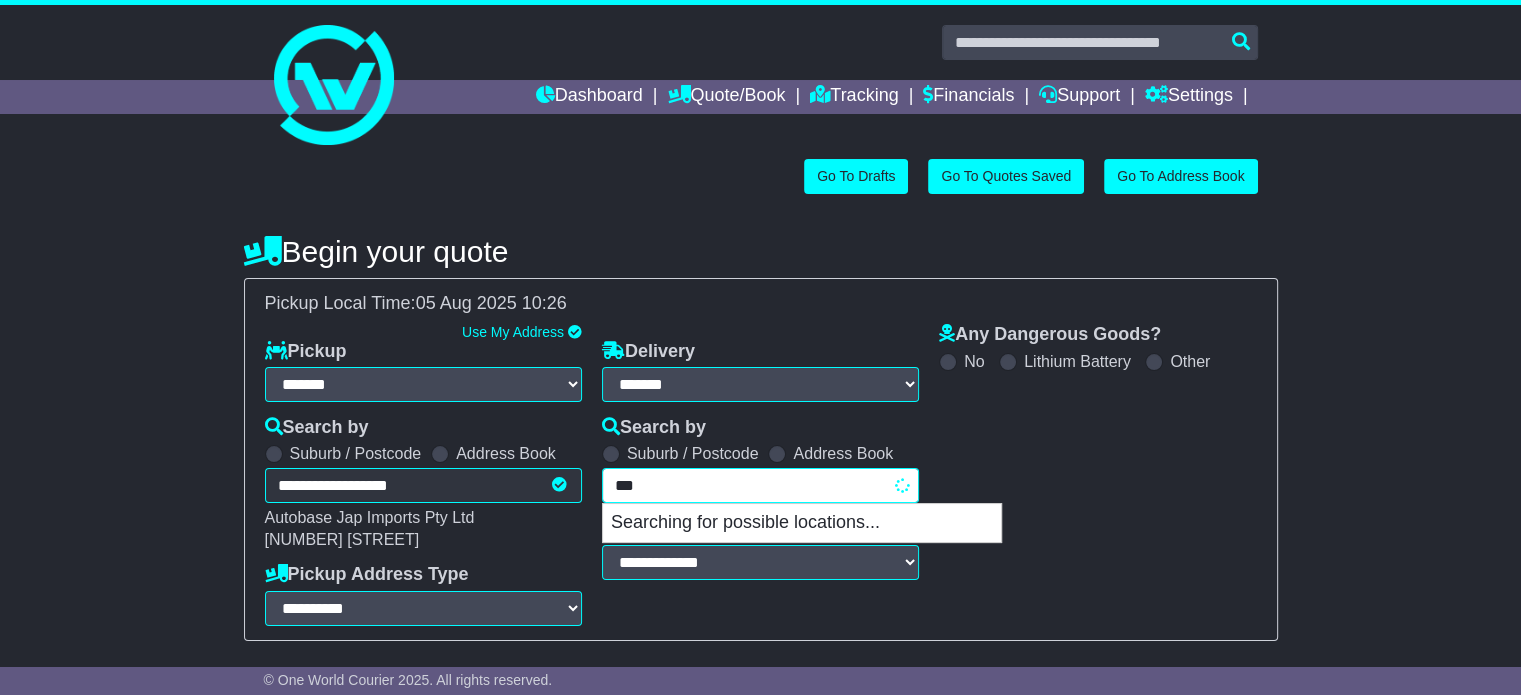 type on "****" 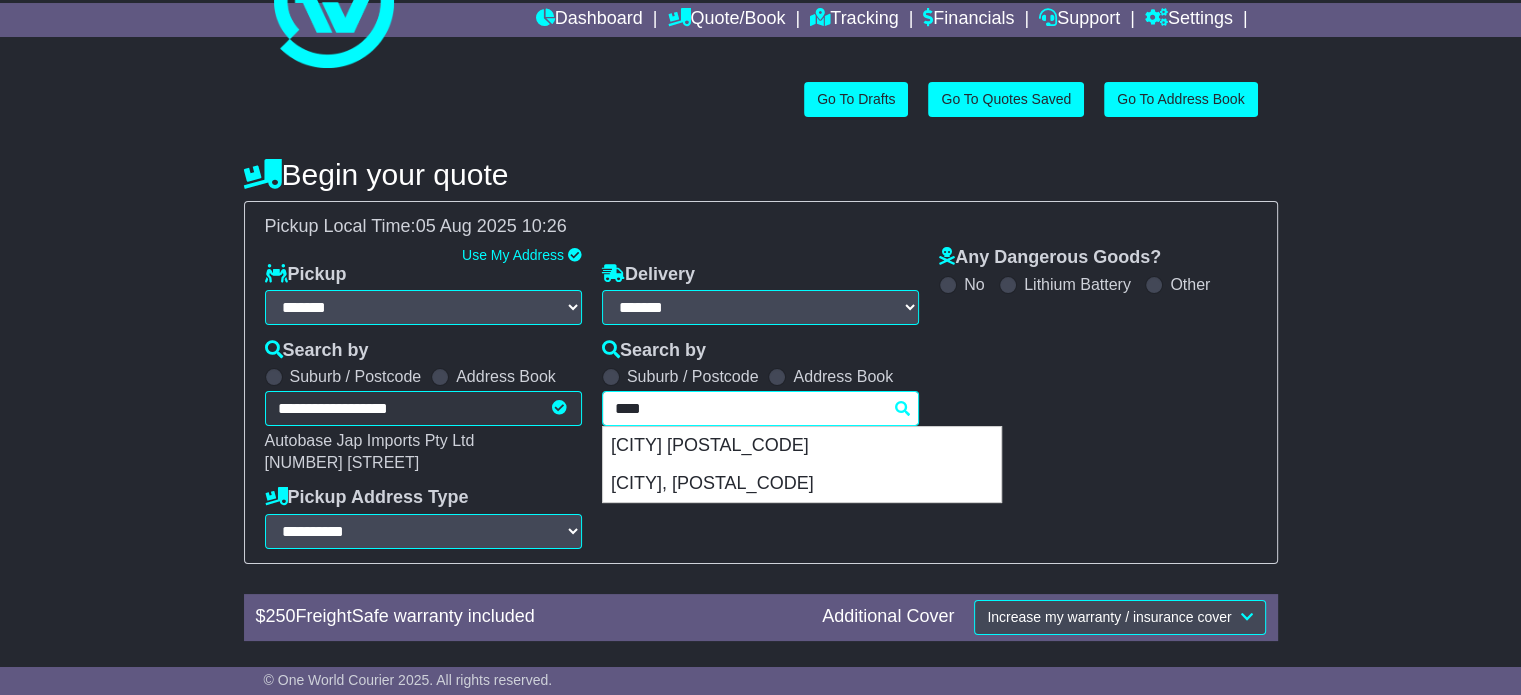 scroll, scrollTop: 200, scrollLeft: 0, axis: vertical 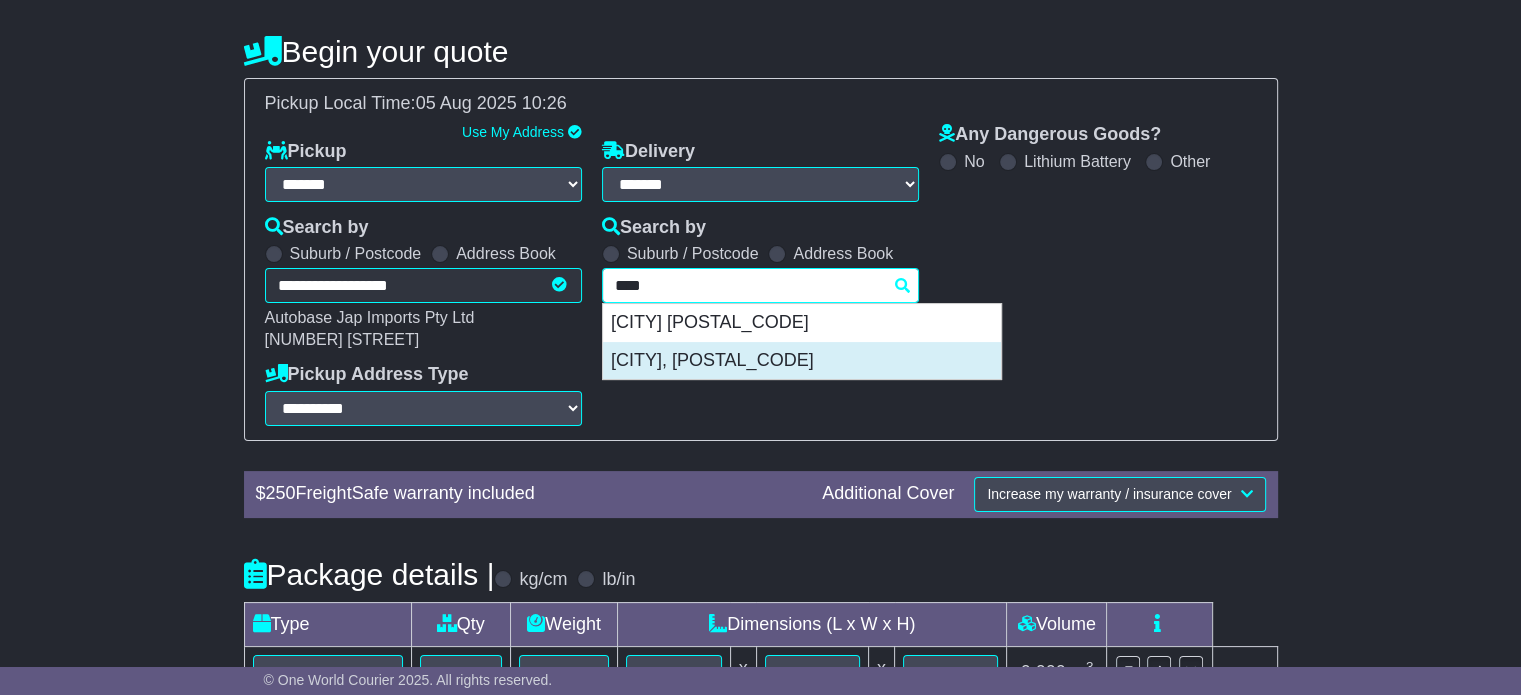 click on "[CITY] [POSTAL_CODE]" at bounding box center [802, 361] 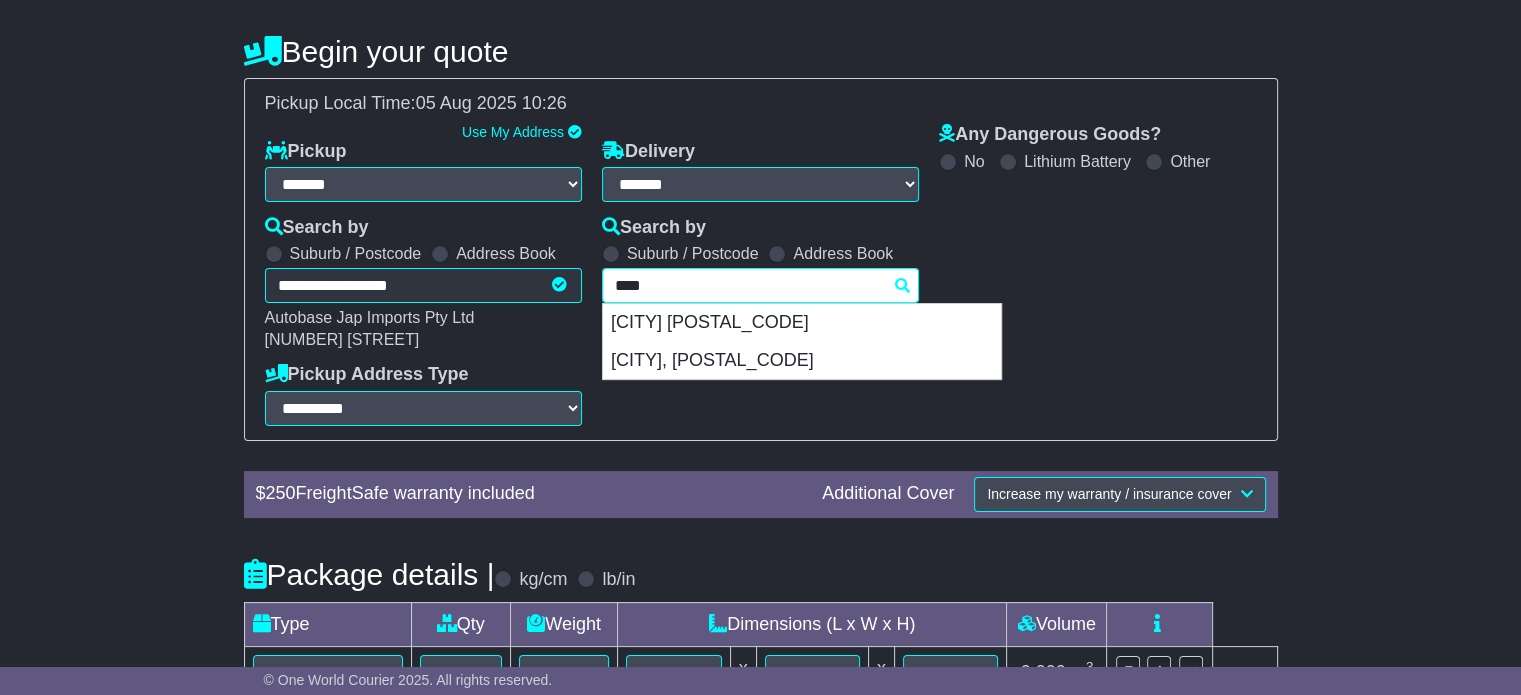 type on "**********" 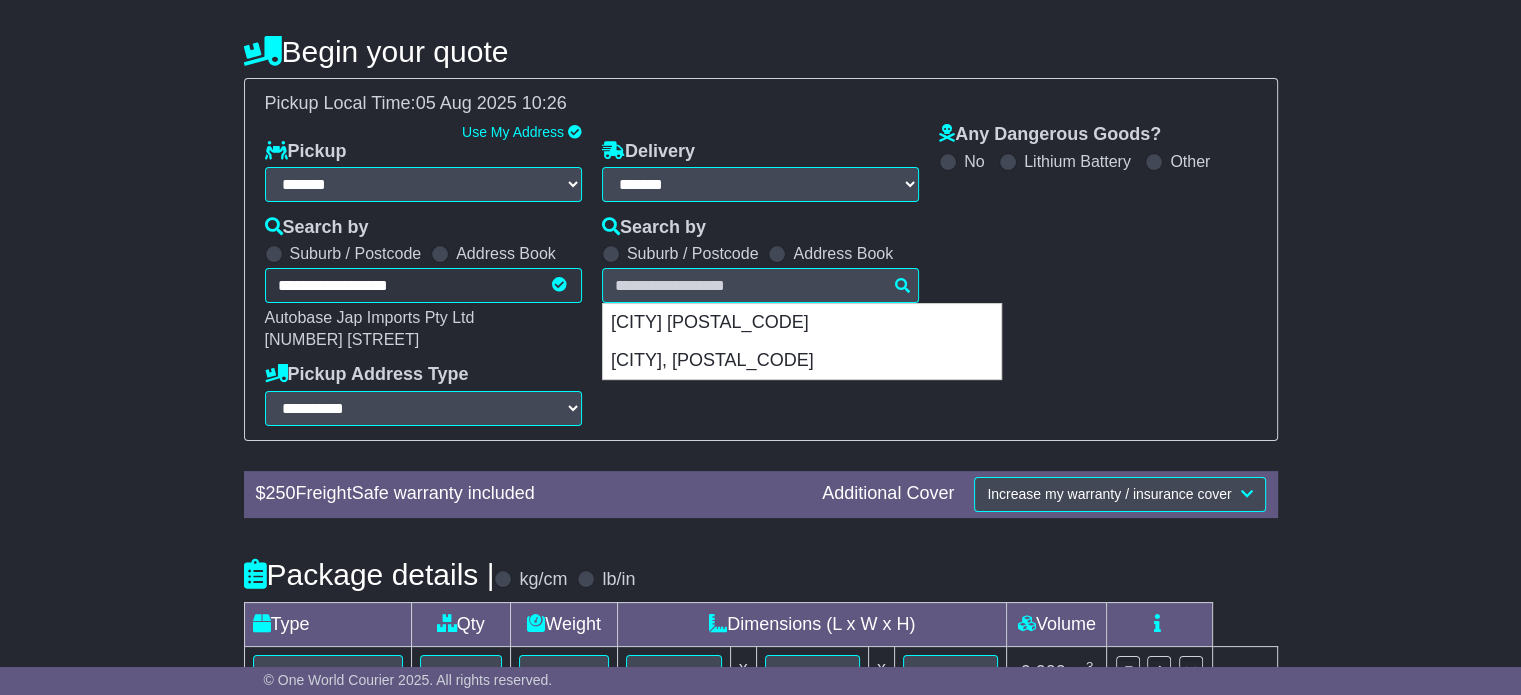 type on "**********" 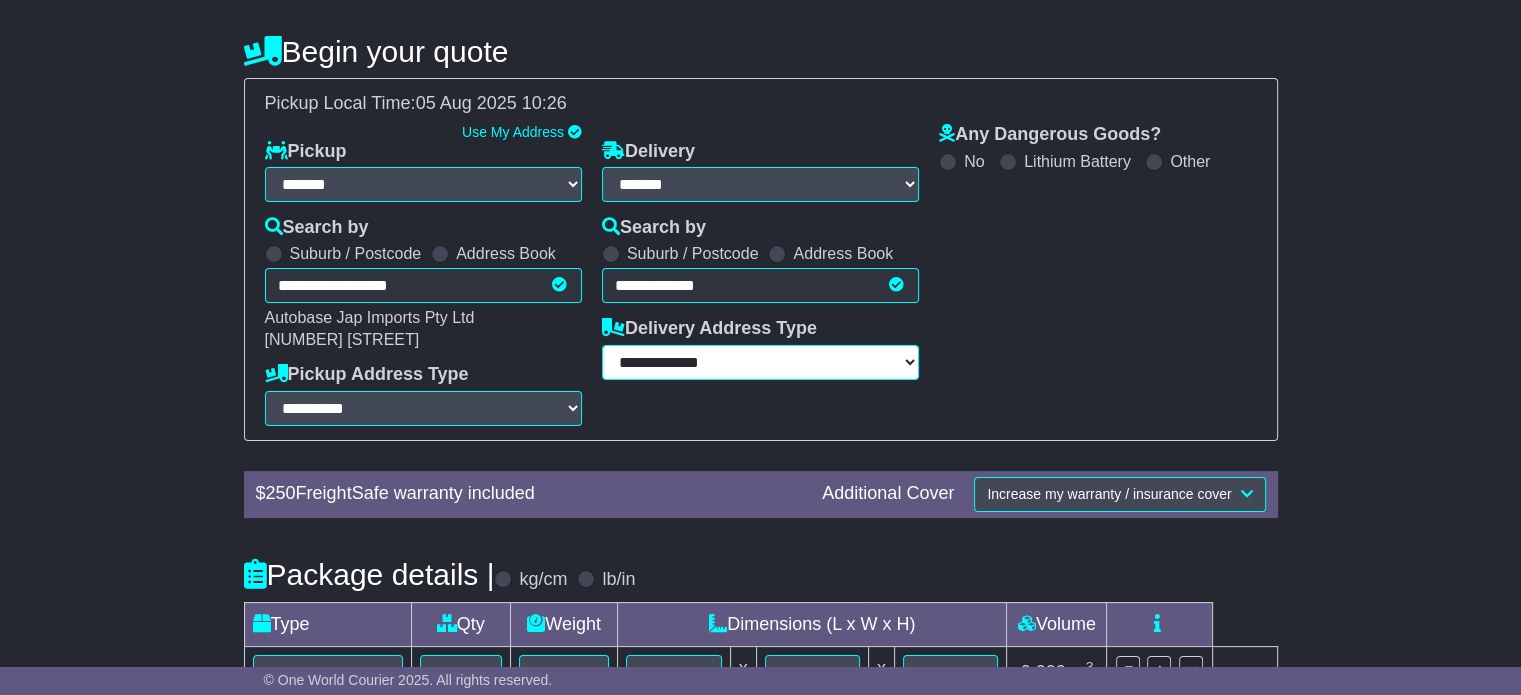 click on "**********" at bounding box center [760, 362] 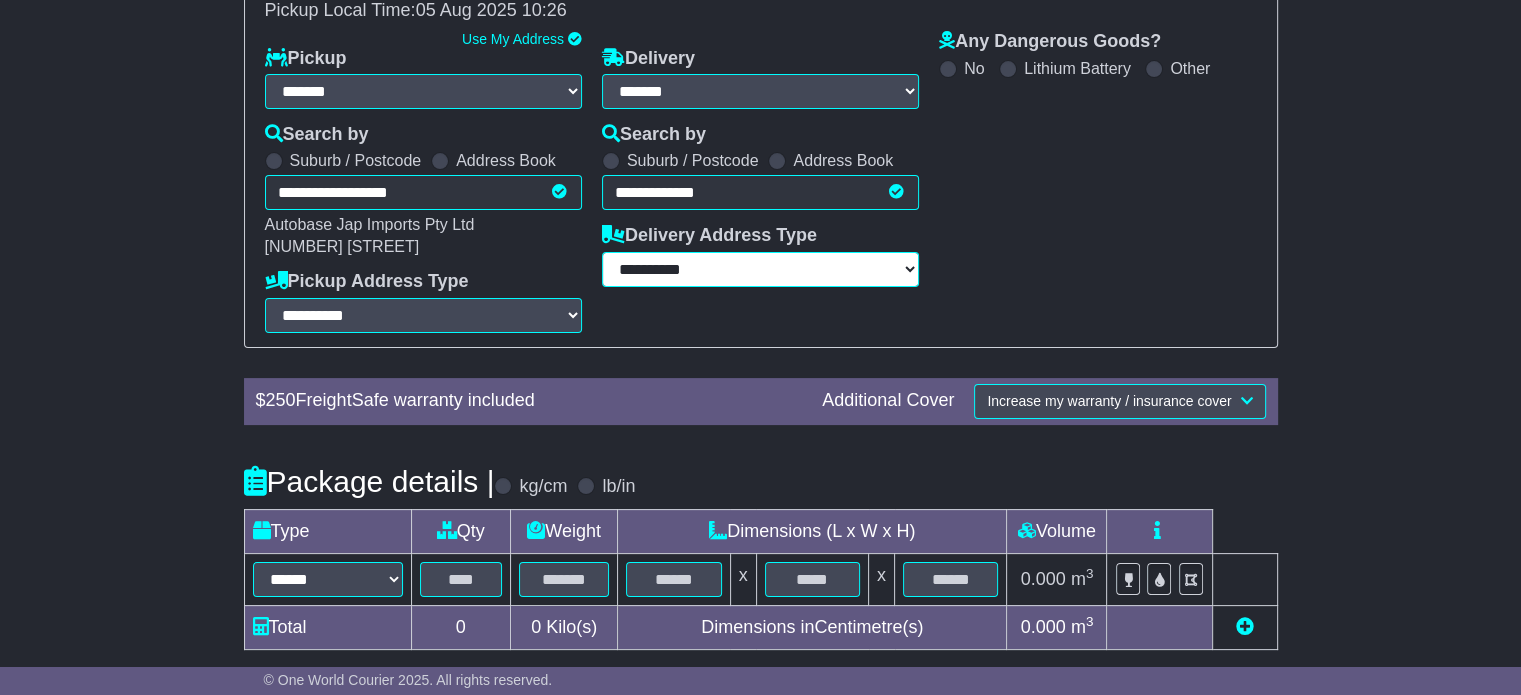 scroll, scrollTop: 360, scrollLeft: 0, axis: vertical 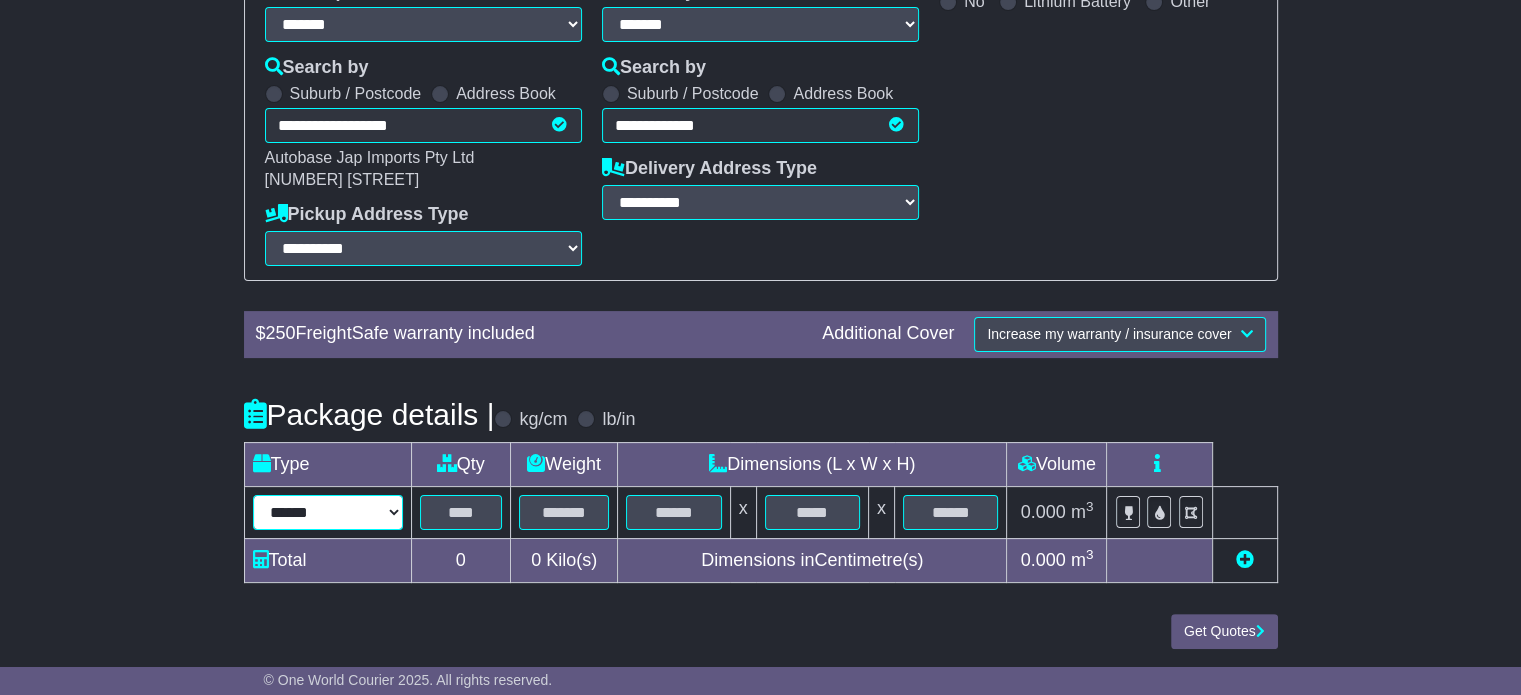 click on "****** ****** *** ******** ***** **** **** ****** *** *******" at bounding box center [328, 512] 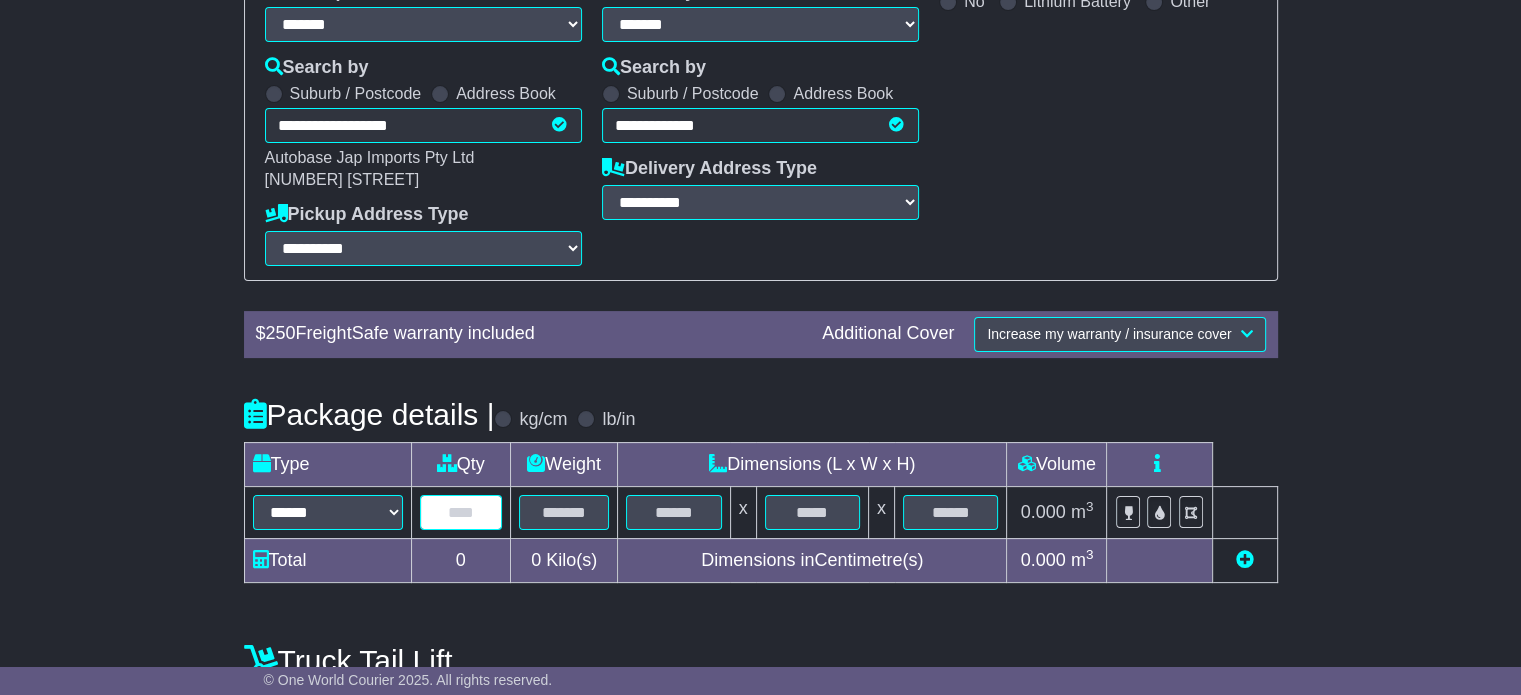 click at bounding box center [461, 512] 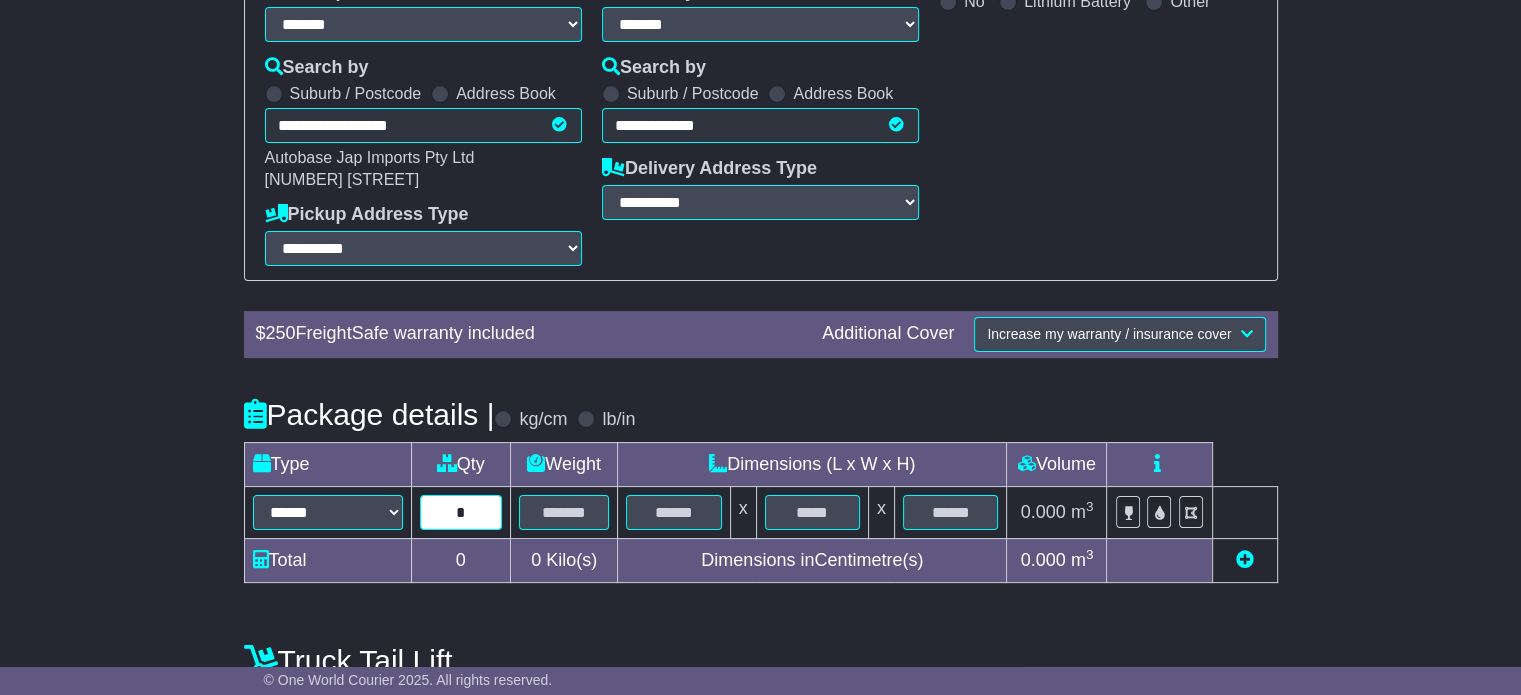 type on "*" 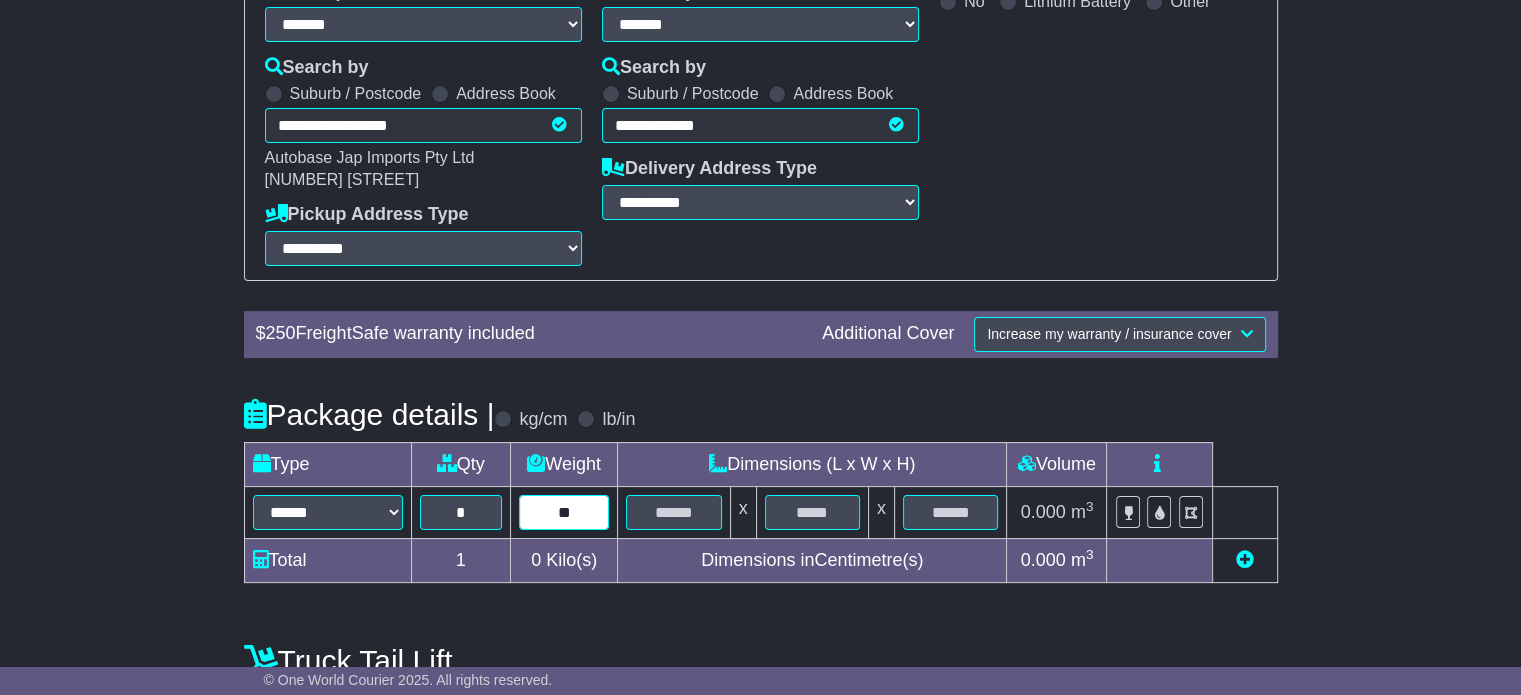 type on "**" 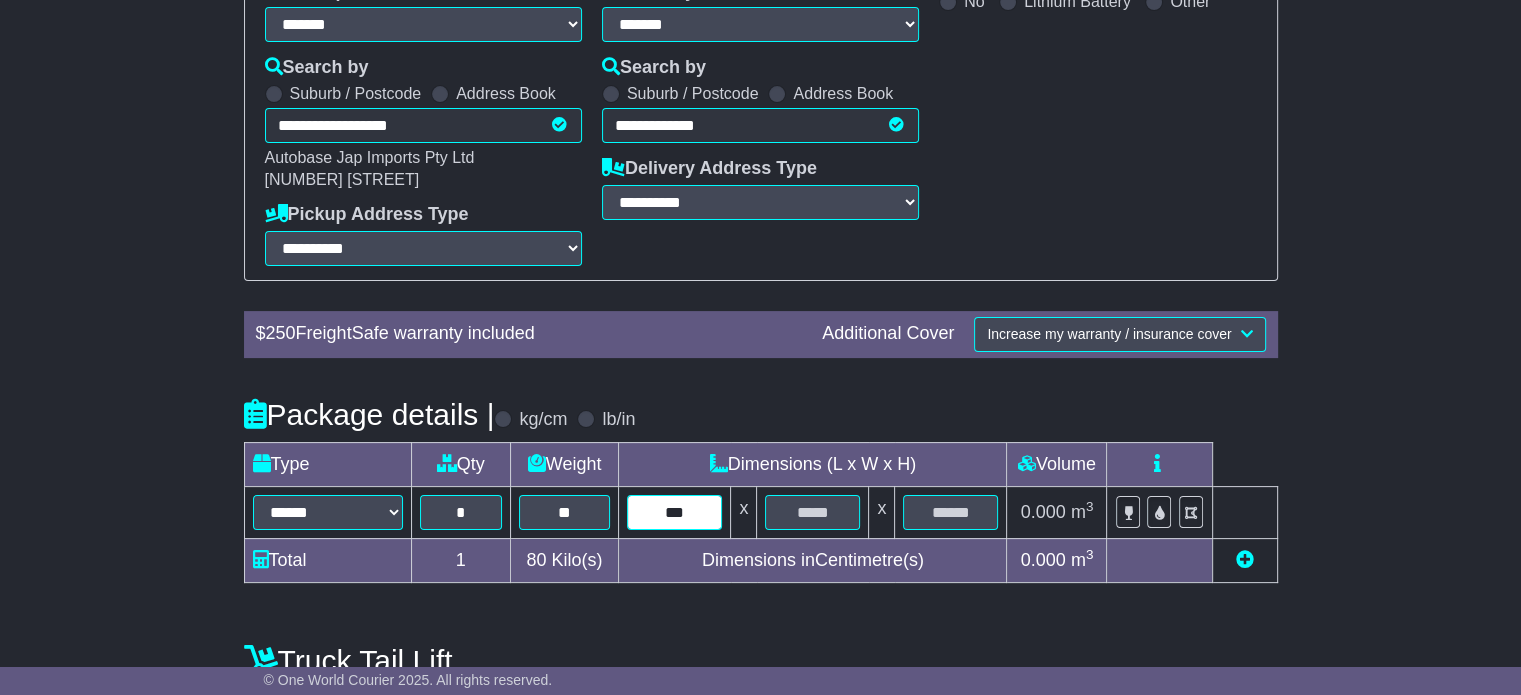 type on "***" 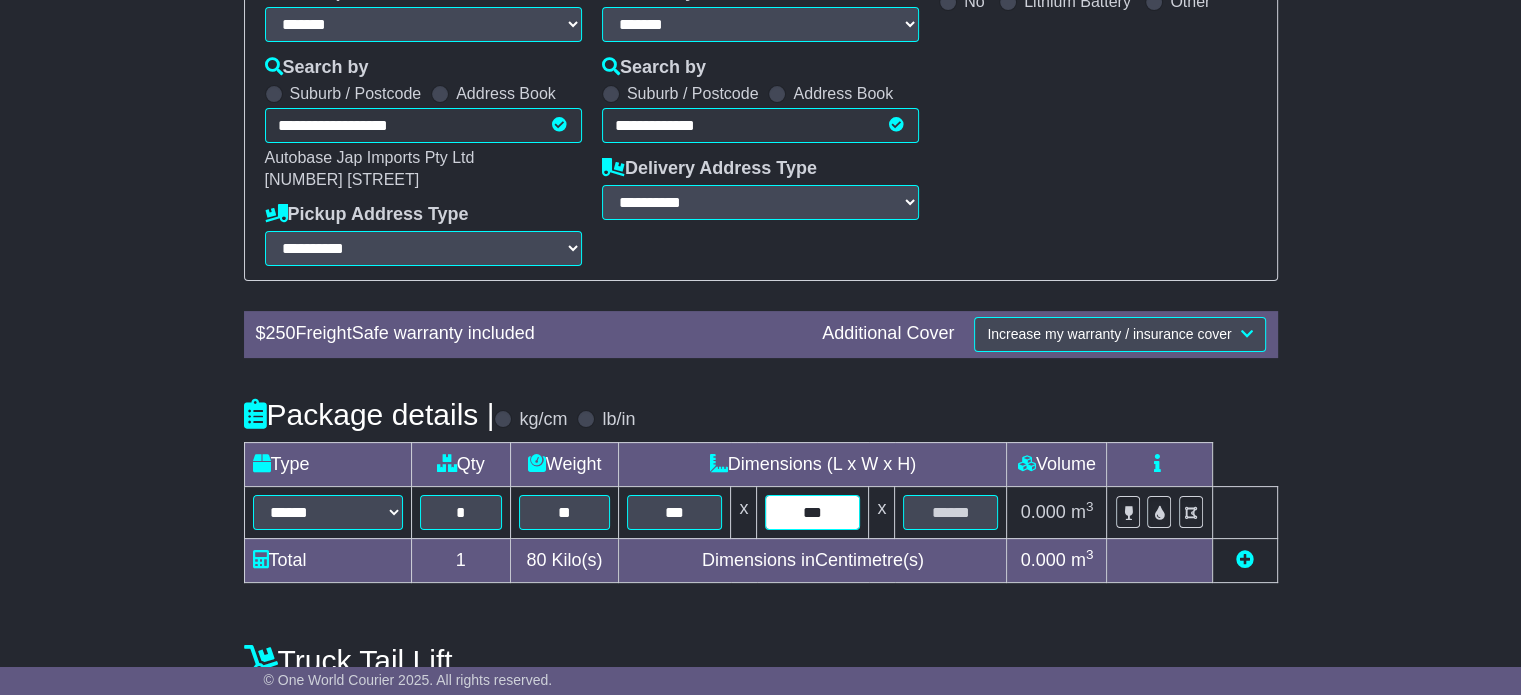 type on "***" 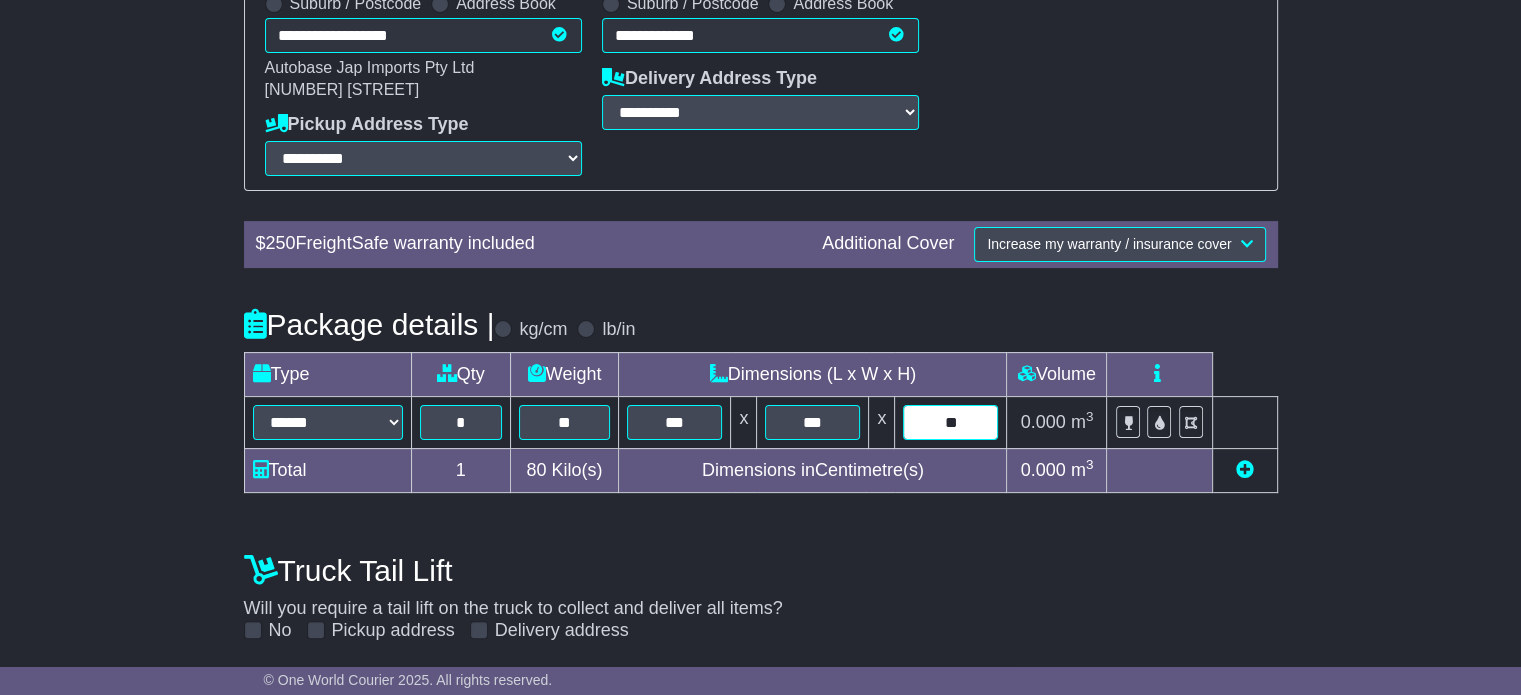 scroll, scrollTop: 635, scrollLeft: 0, axis: vertical 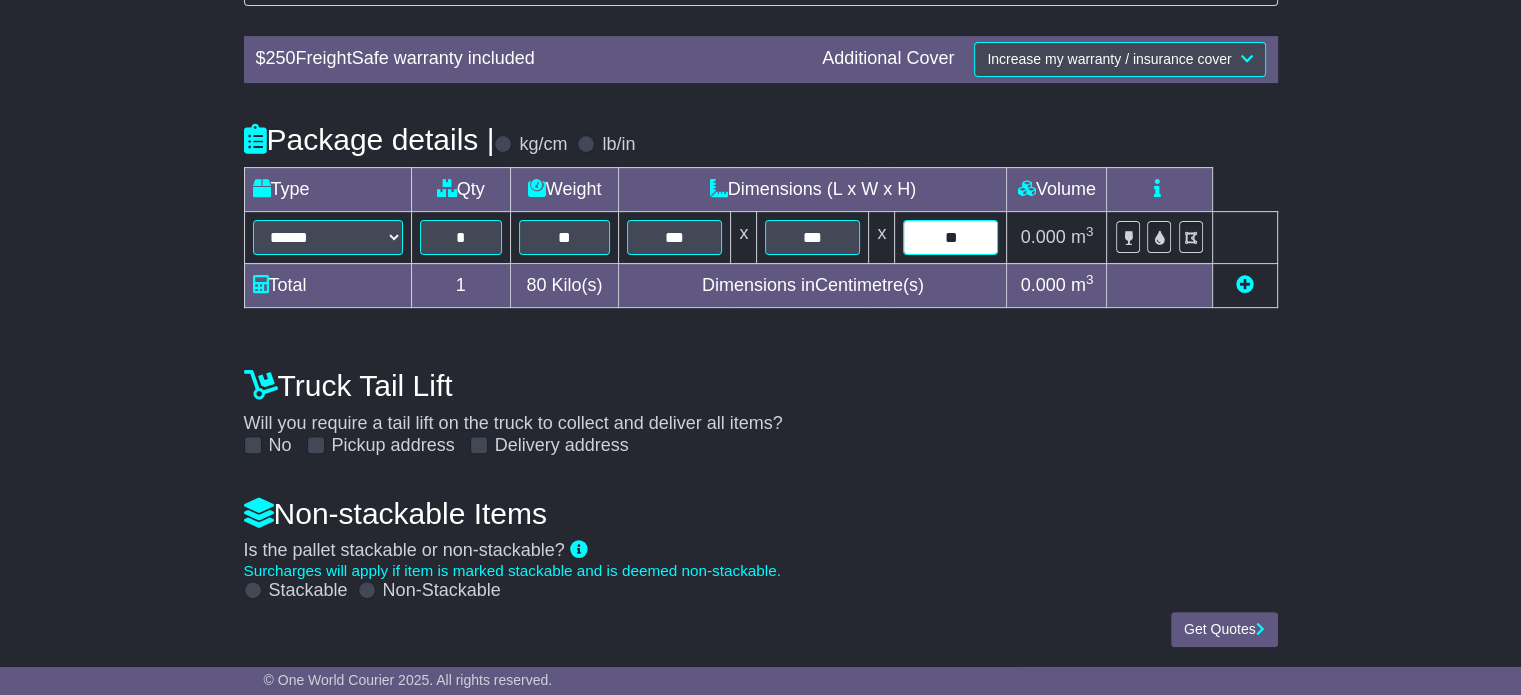 type on "**" 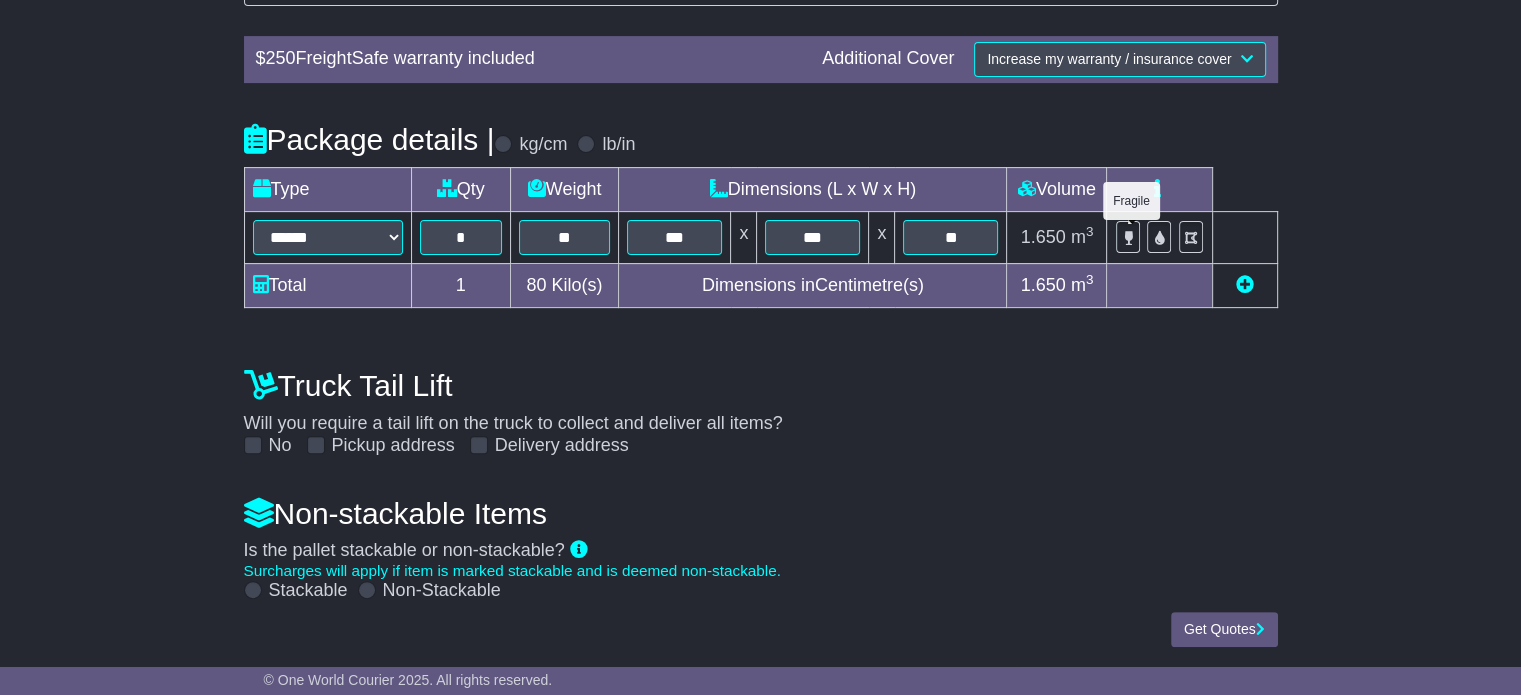 click at bounding box center [1128, 237] 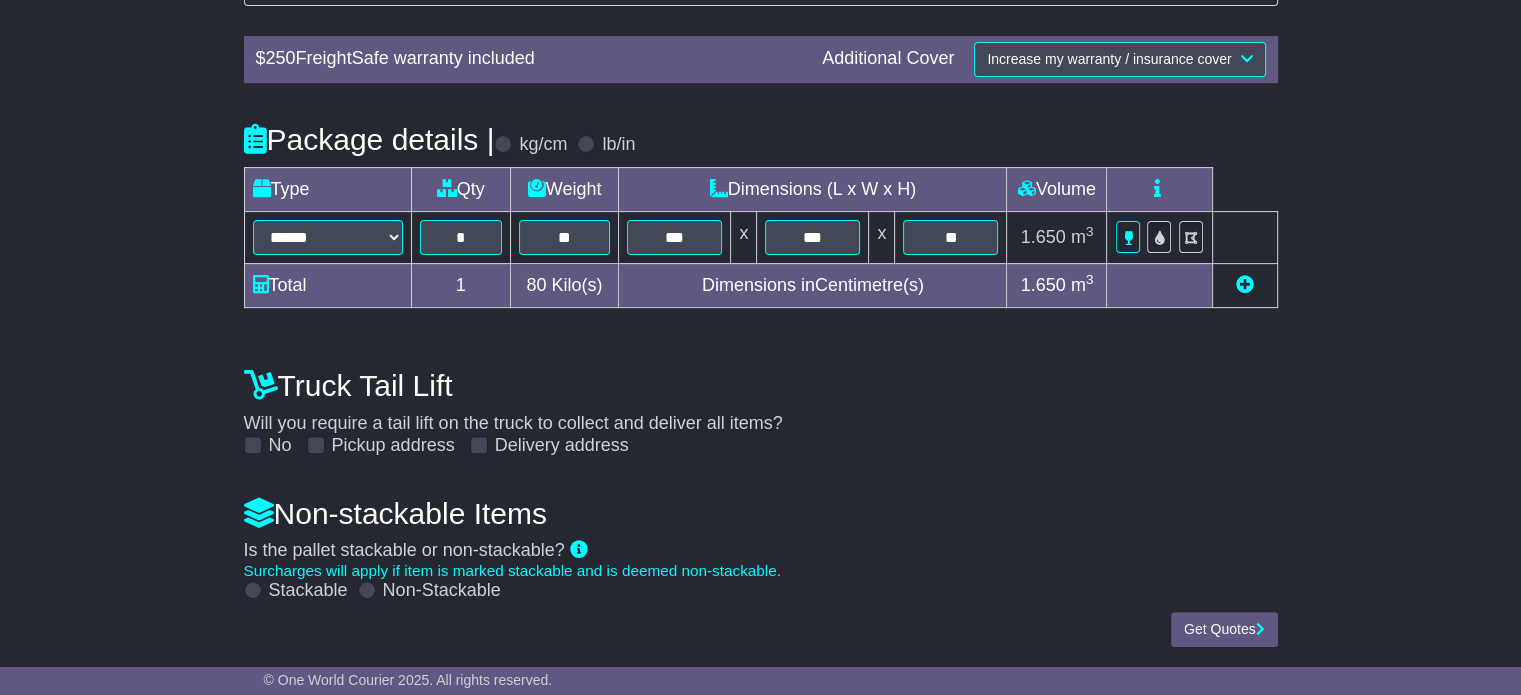 click on "Stackable" at bounding box center (308, 591) 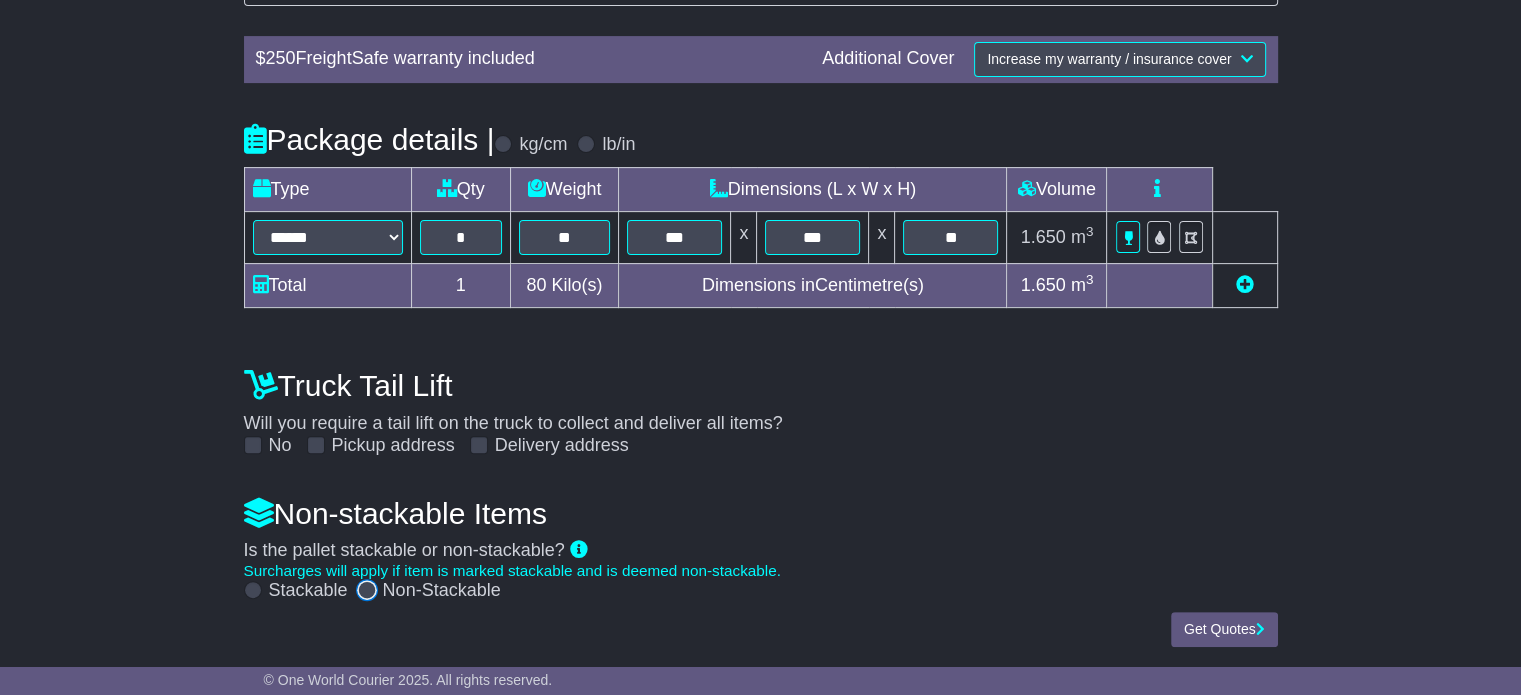 scroll, scrollTop: 616, scrollLeft: 0, axis: vertical 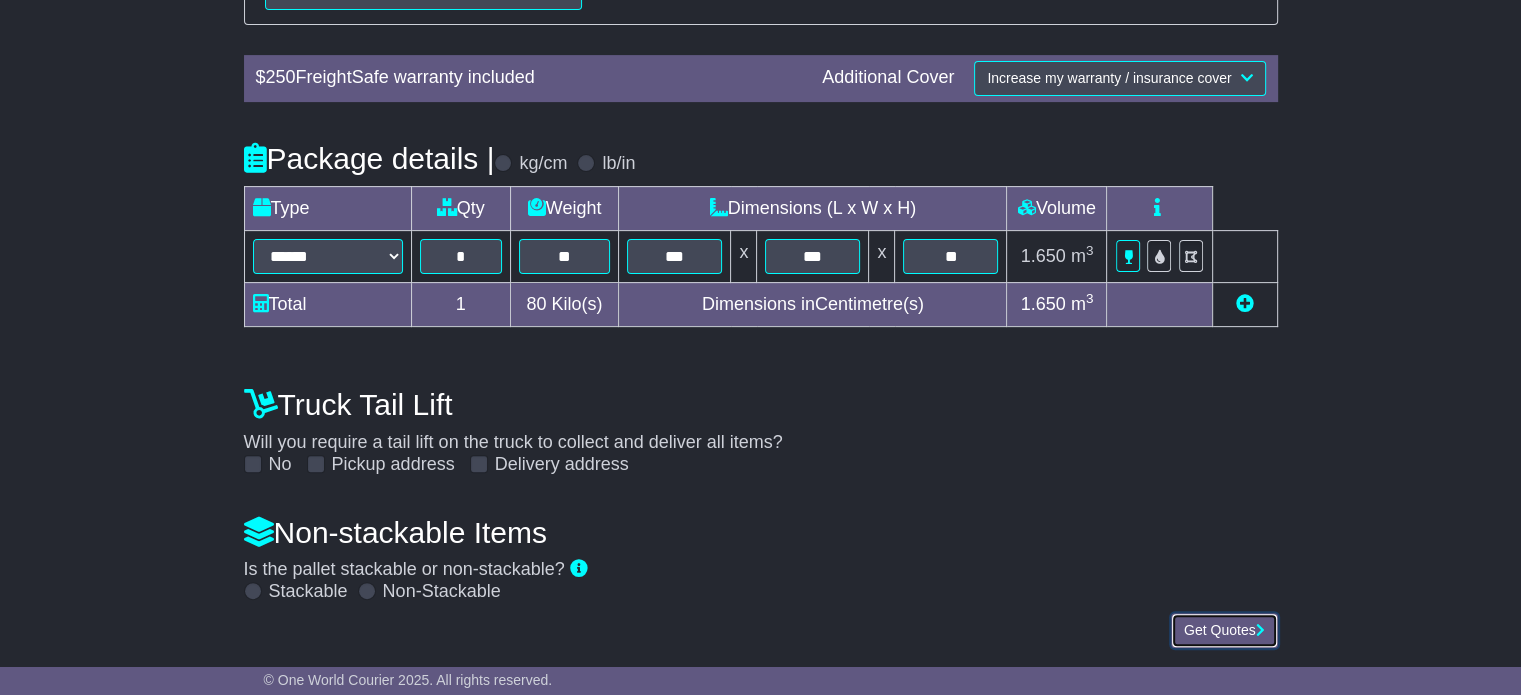 click on "Get Quotes" at bounding box center [1224, 630] 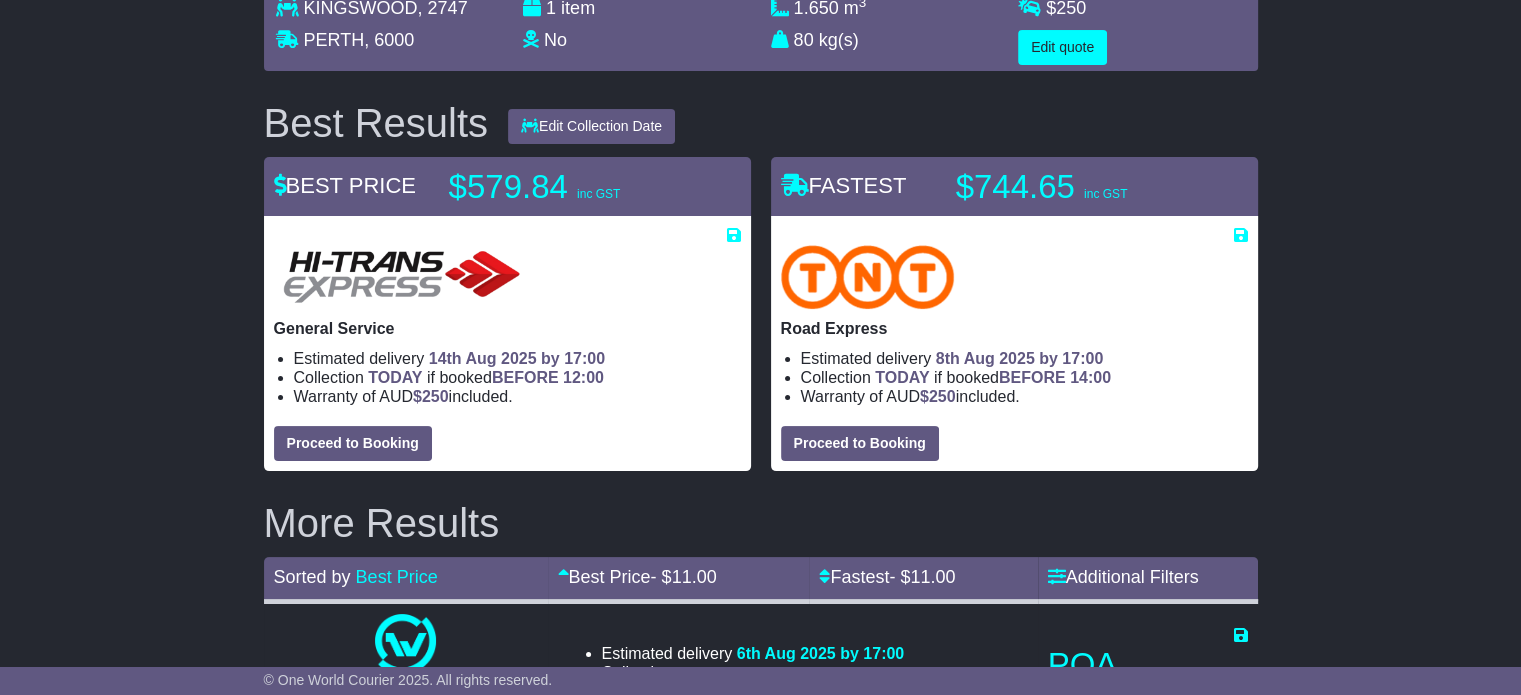 scroll, scrollTop: 0, scrollLeft: 0, axis: both 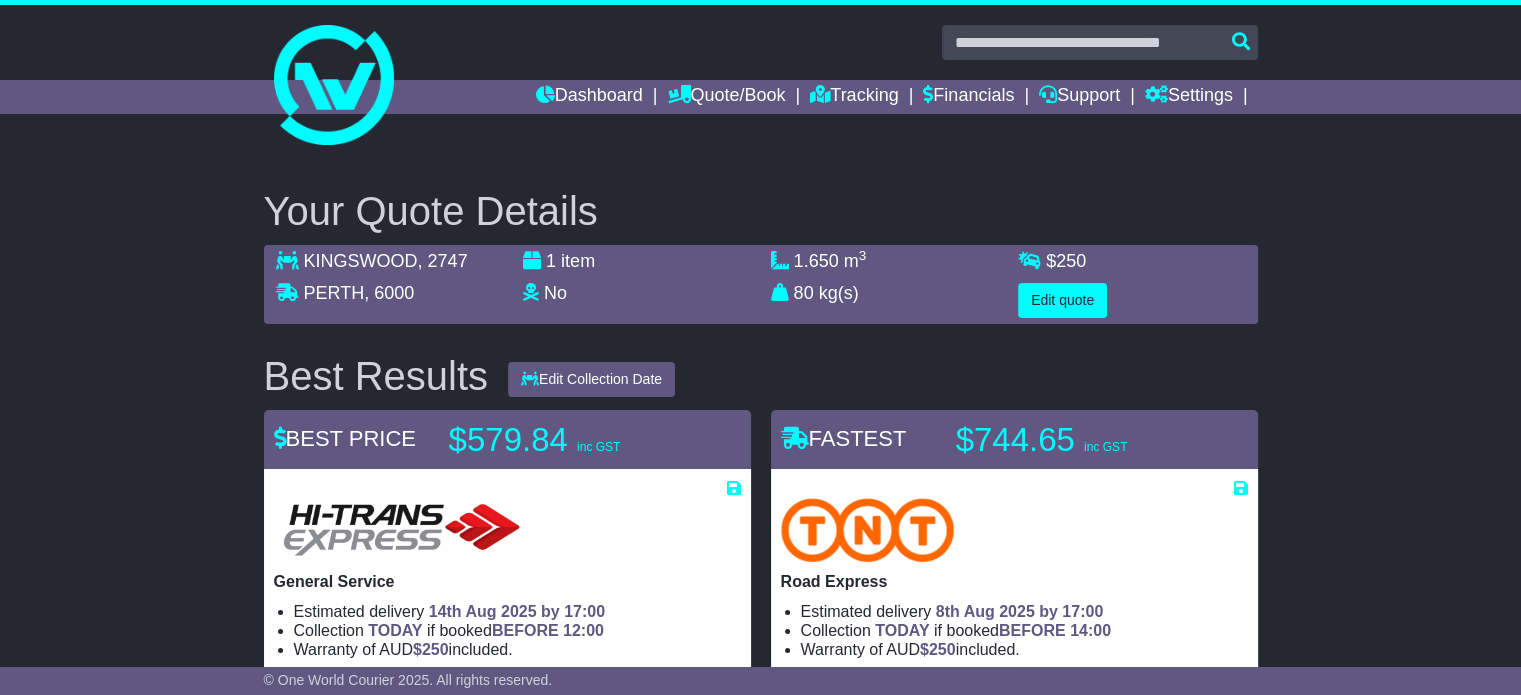 drag, startPoint x: 1045, startPoint y: 294, endPoint x: 985, endPoint y: 161, distance: 145.9075 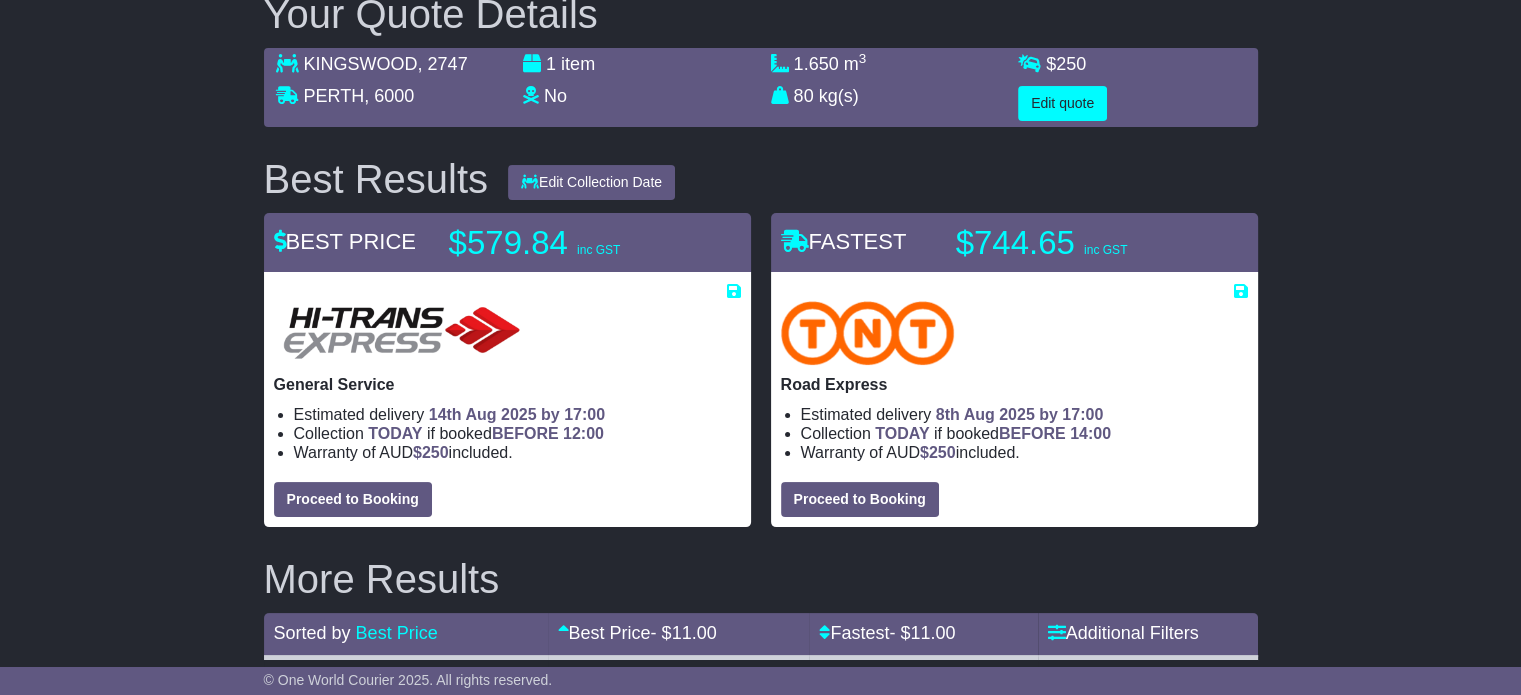 scroll, scrollTop: 200, scrollLeft: 0, axis: vertical 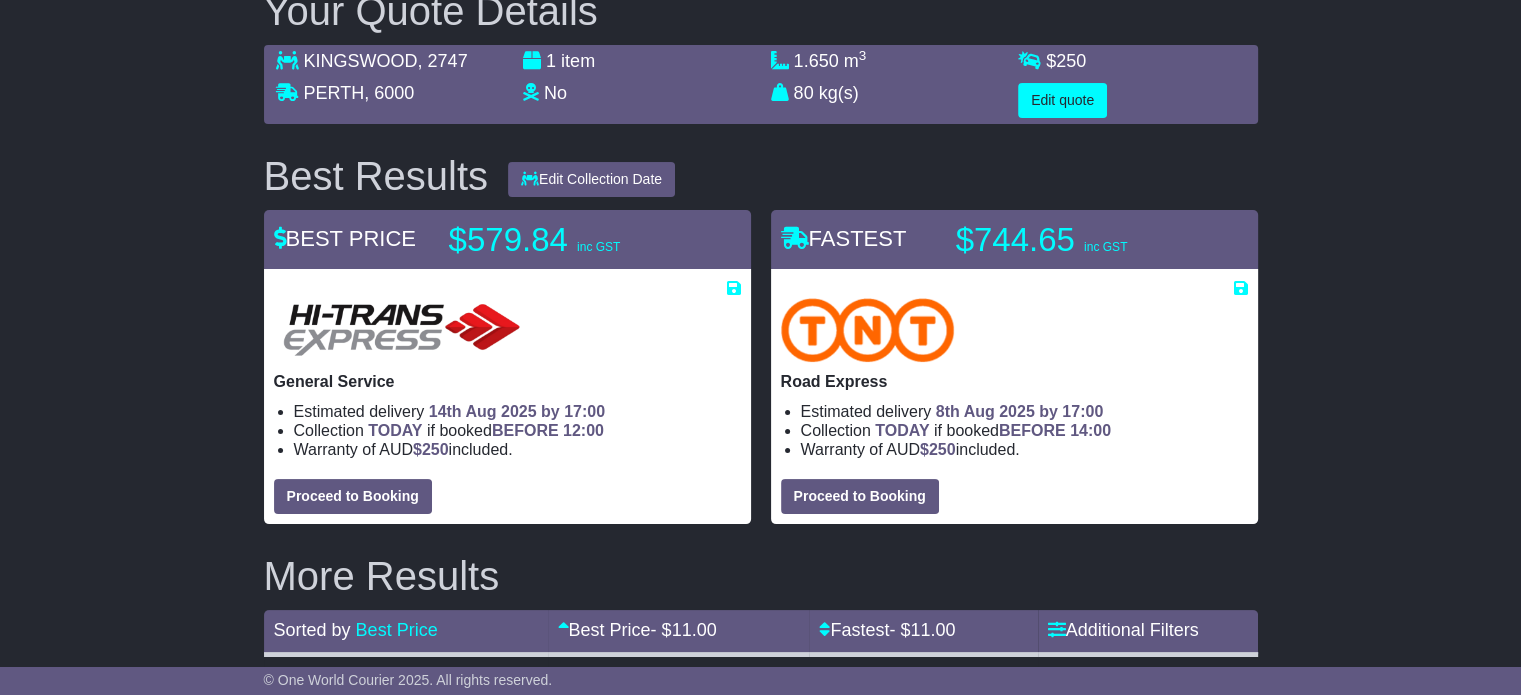 drag, startPoint x: 735, startPoint y: 412, endPoint x: 1340, endPoint y: 143, distance: 662.10724 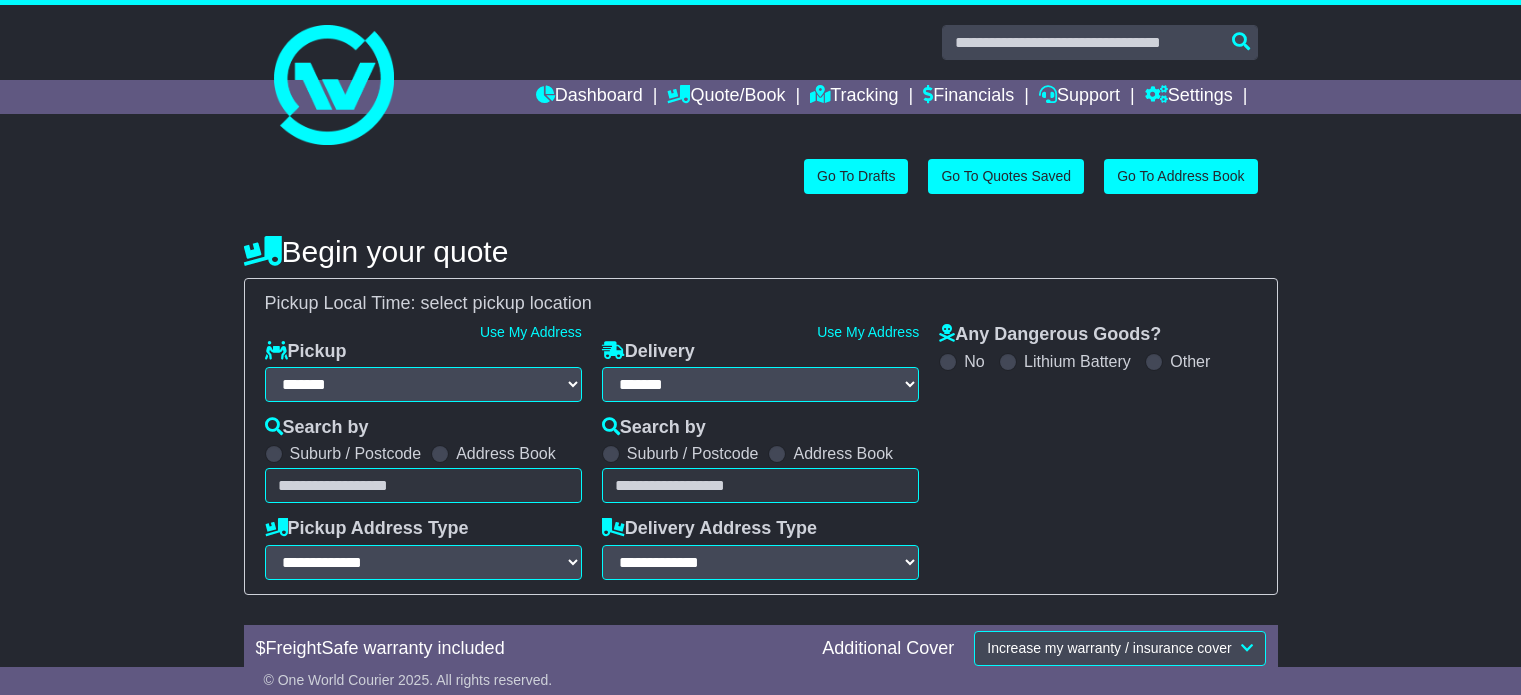 select on "**" 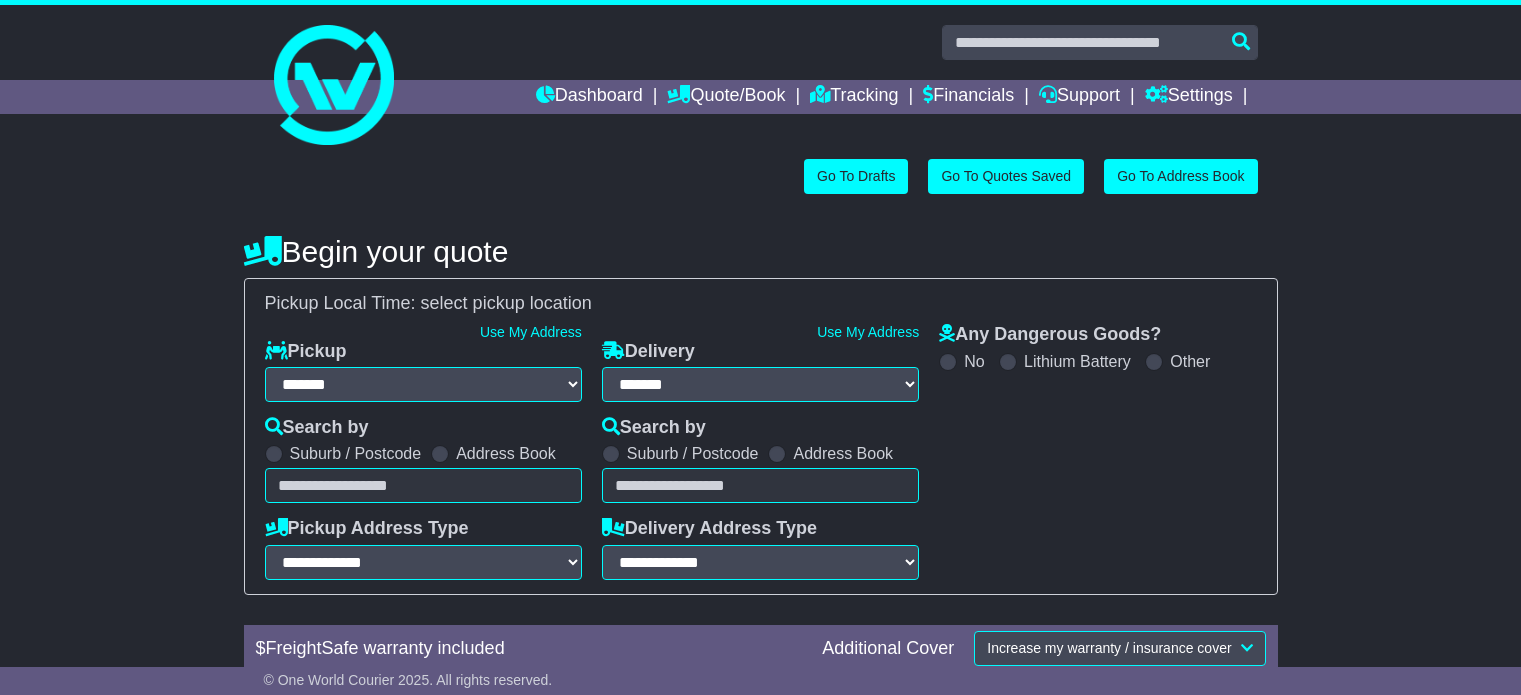 scroll, scrollTop: 0, scrollLeft: 0, axis: both 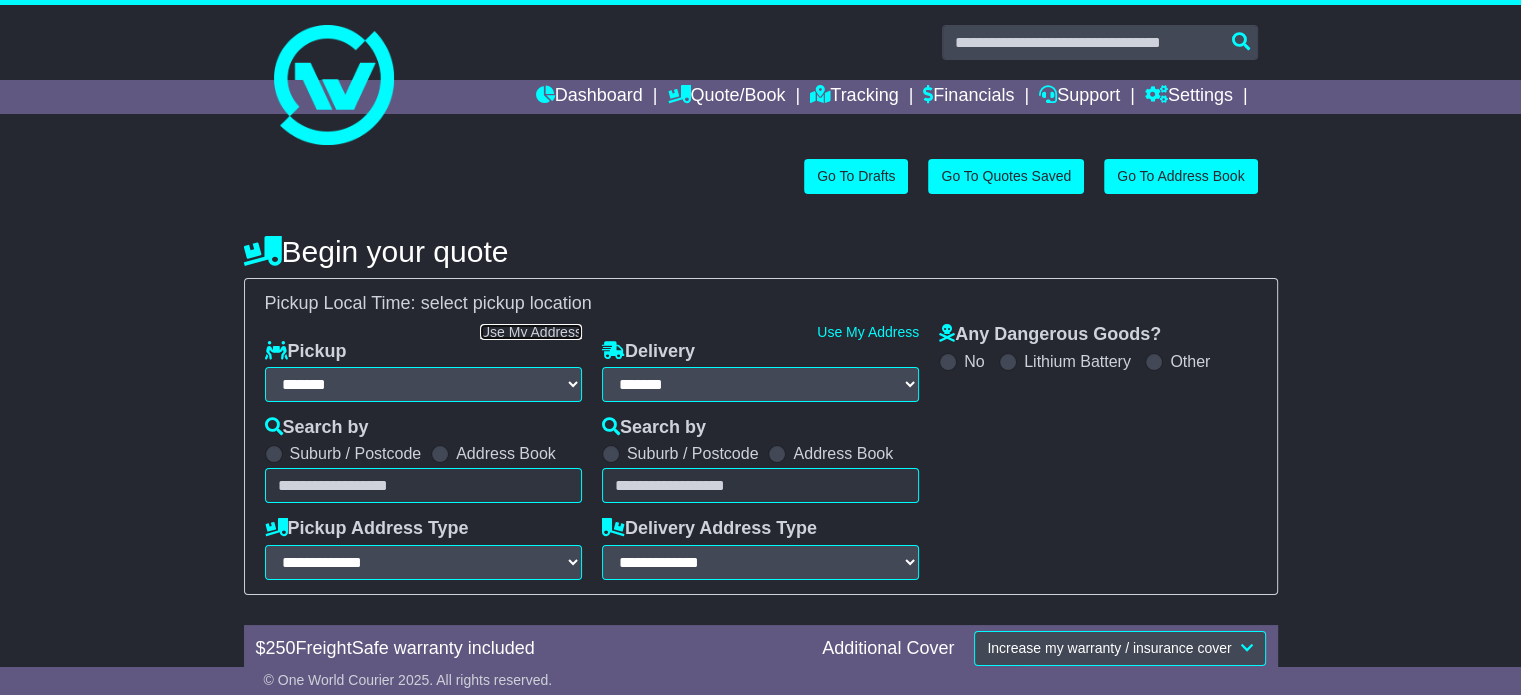 click on "Use My Address" at bounding box center [531, 332] 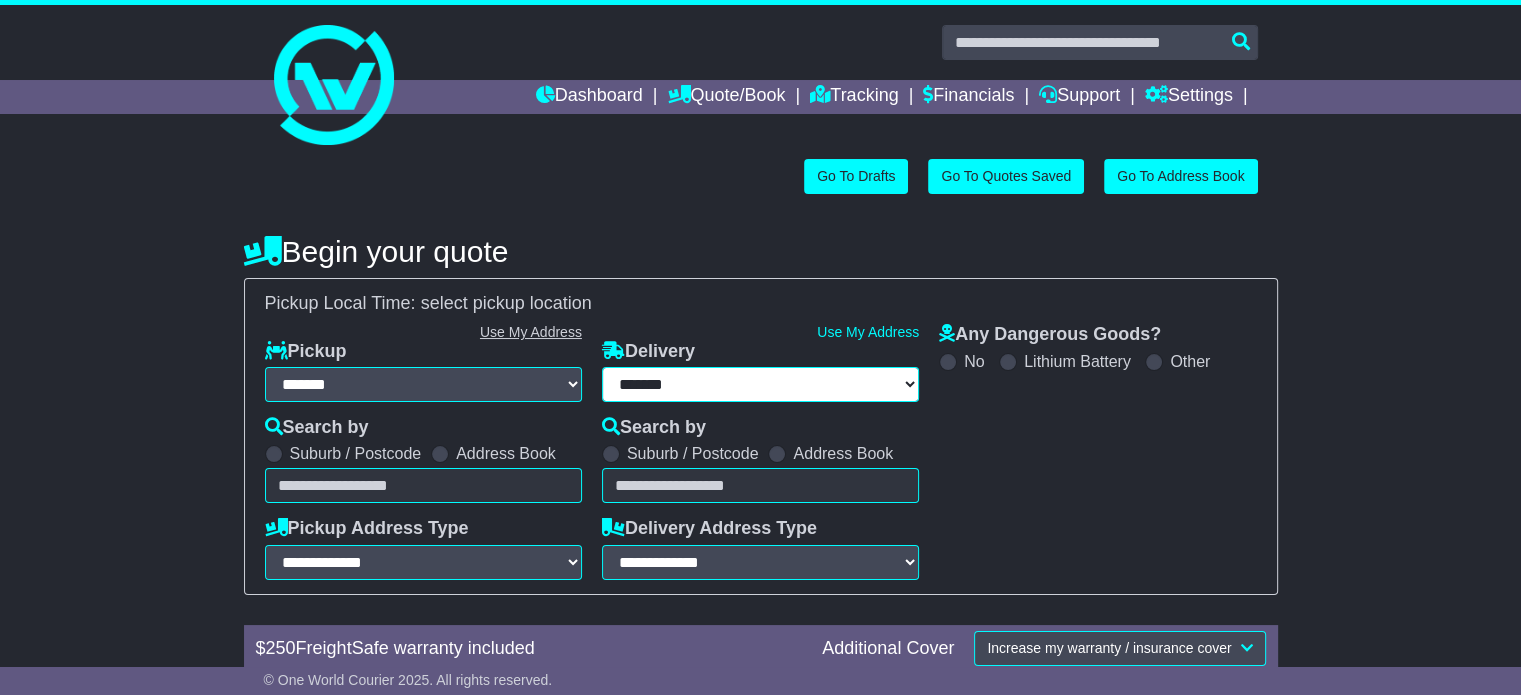 type on "**********" 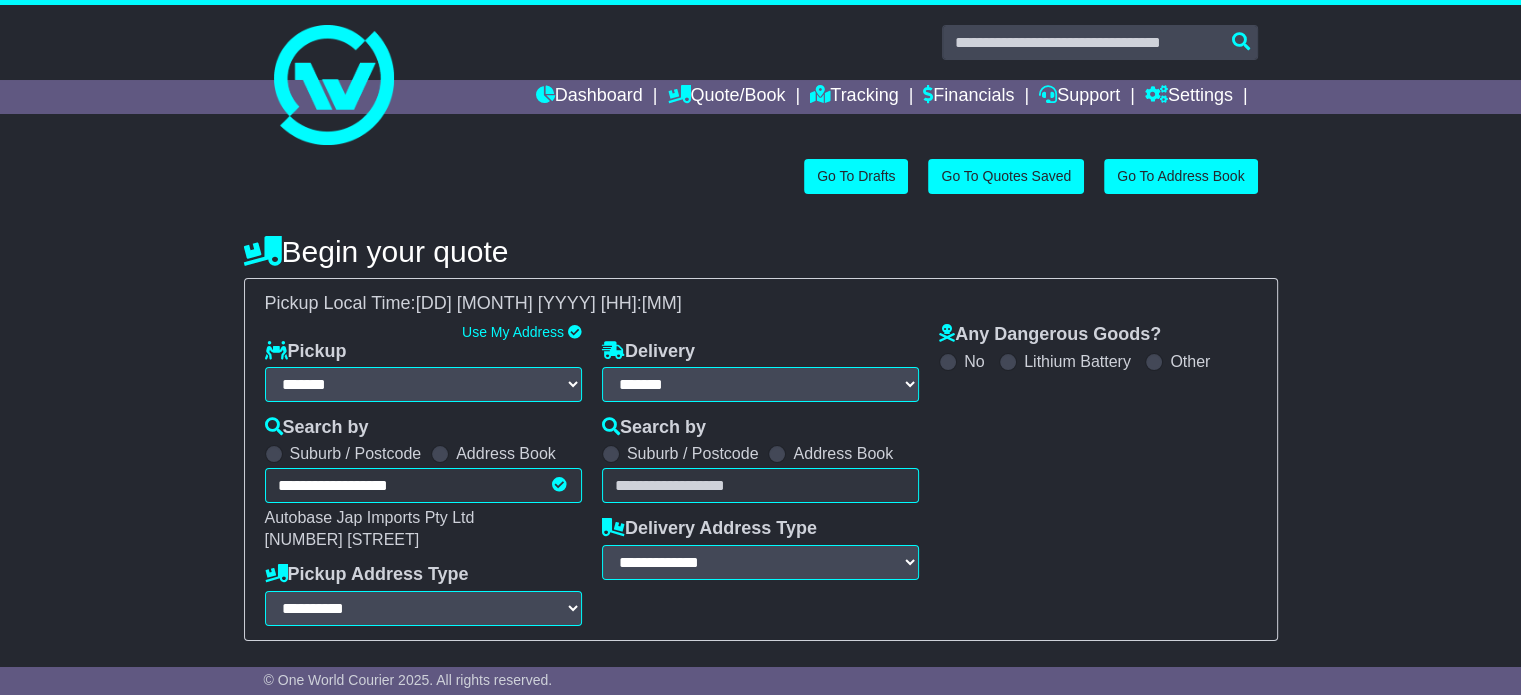 click at bounding box center [760, 485] 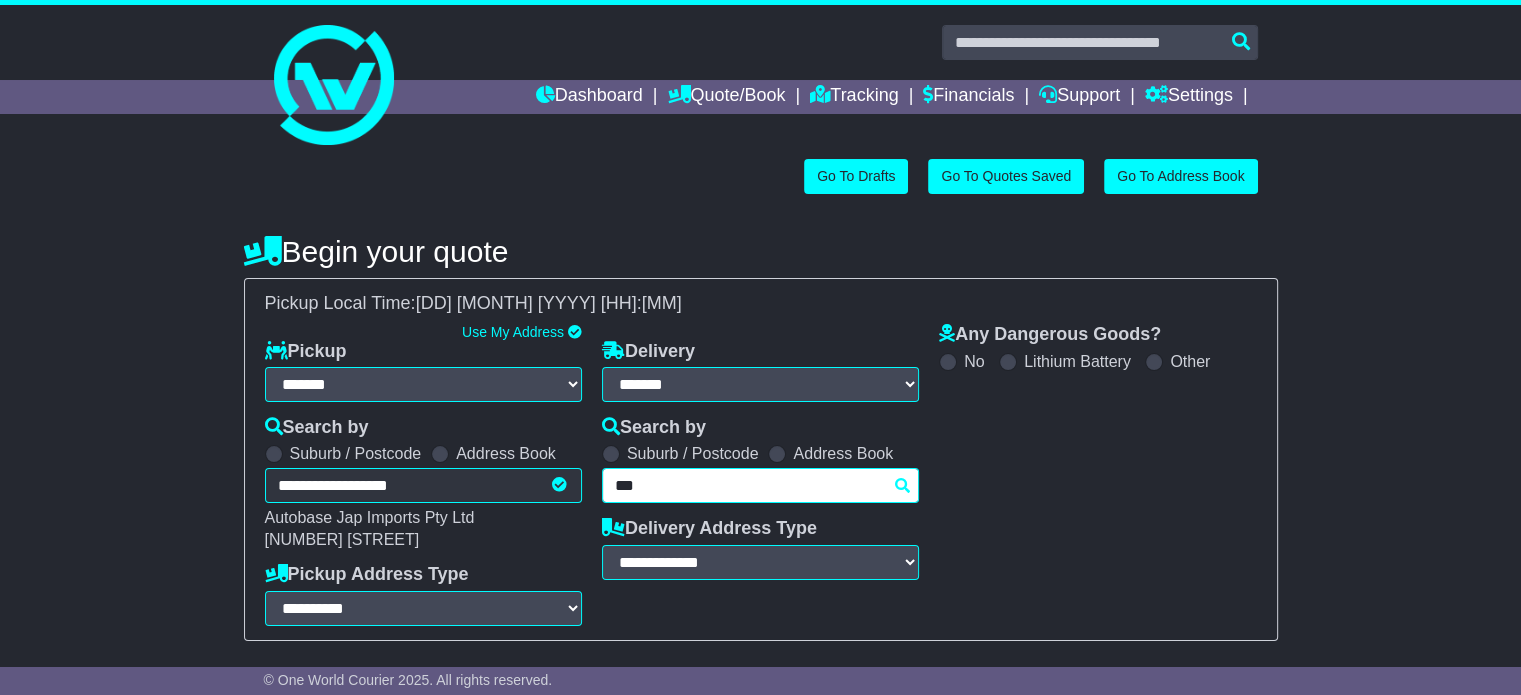type on "****" 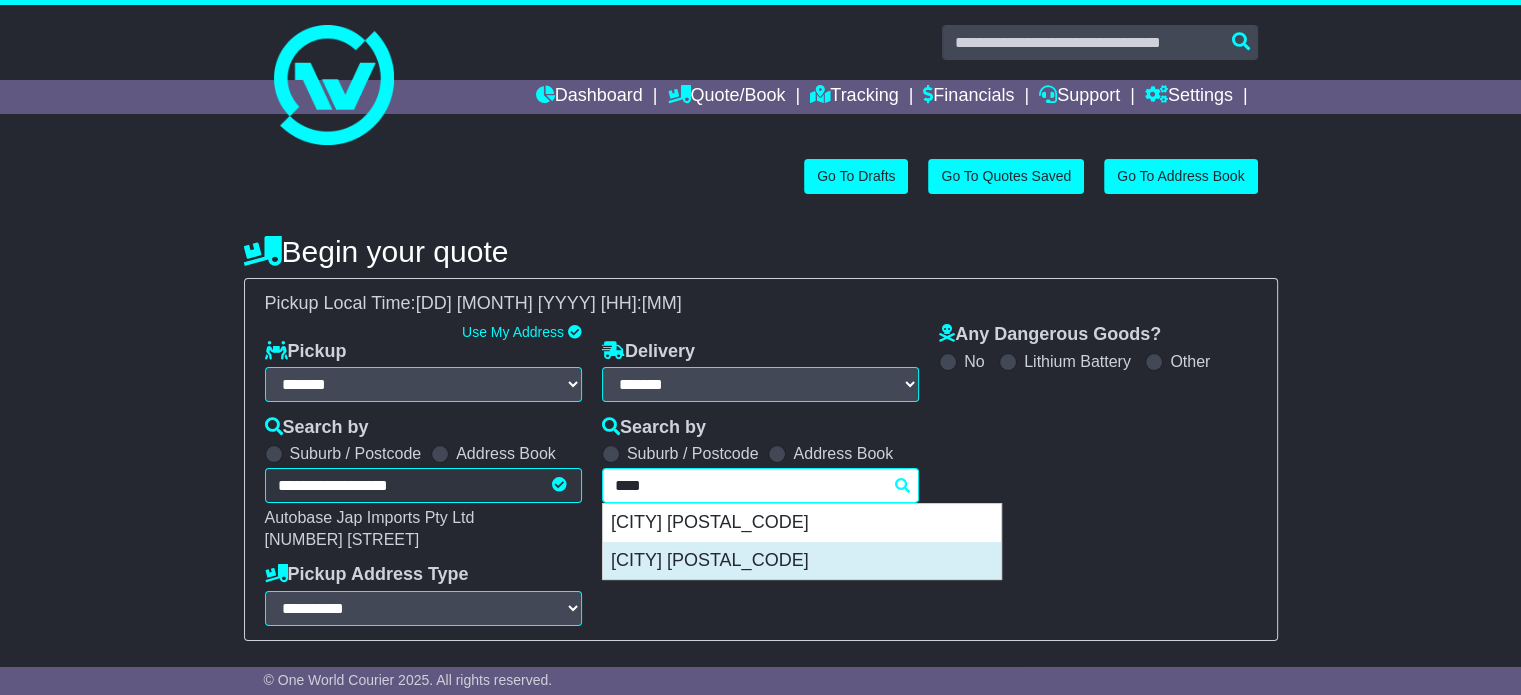 click on "[CITY] [POSTAL_CODE]" at bounding box center [802, 561] 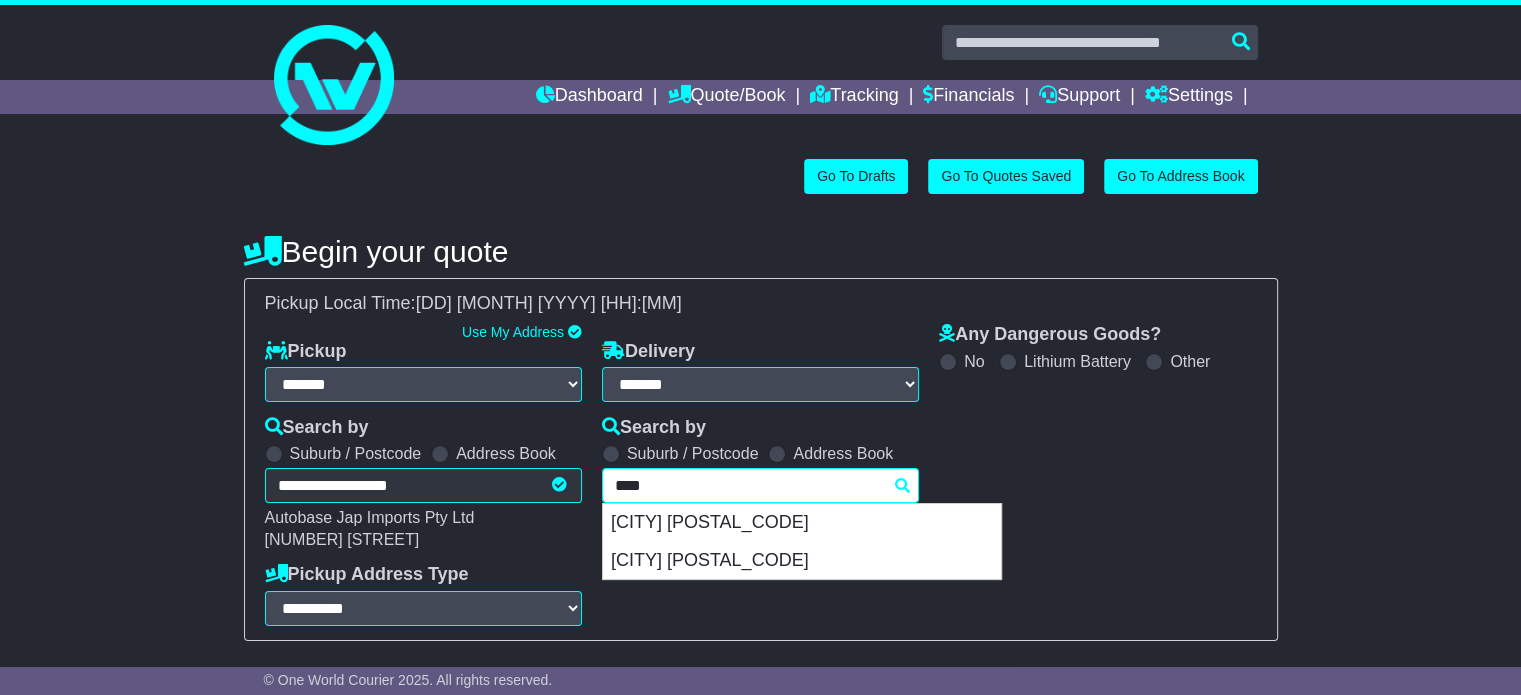 type on "**********" 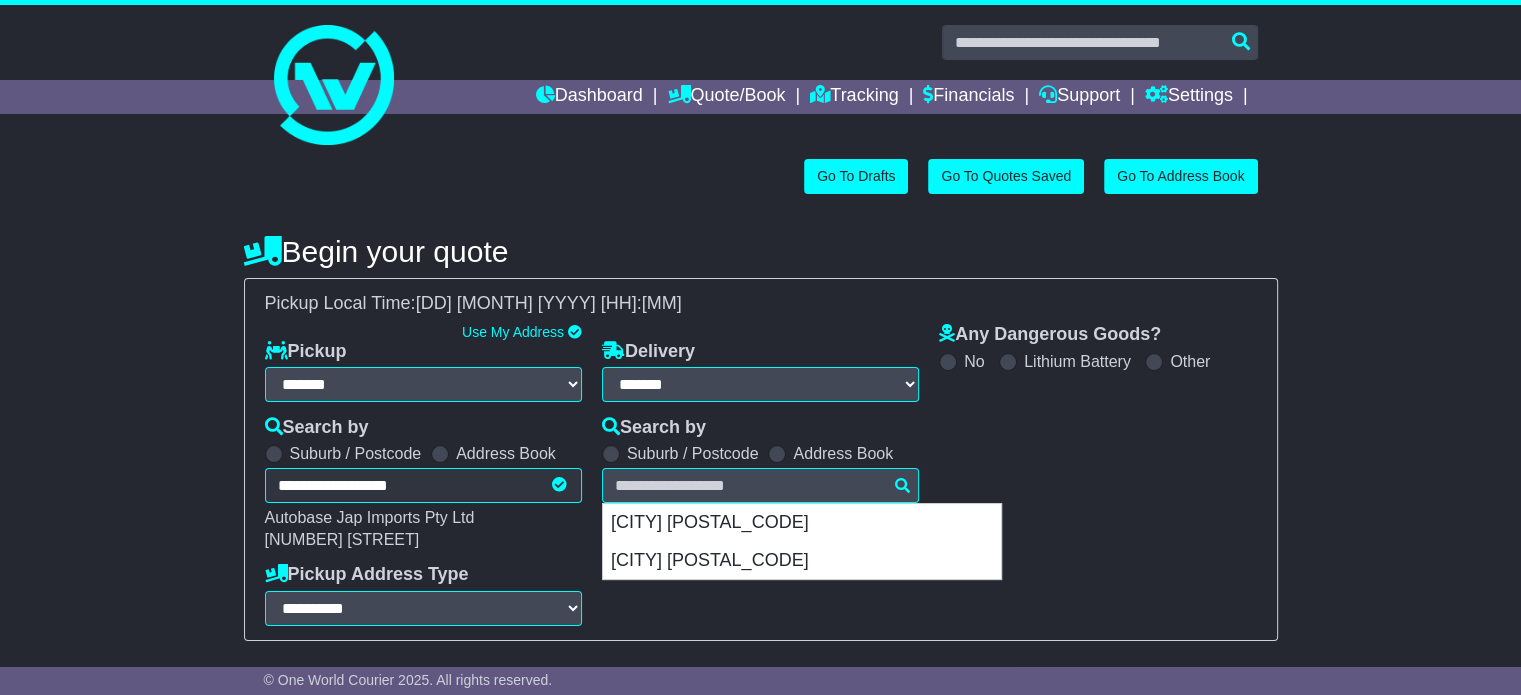 type on "**********" 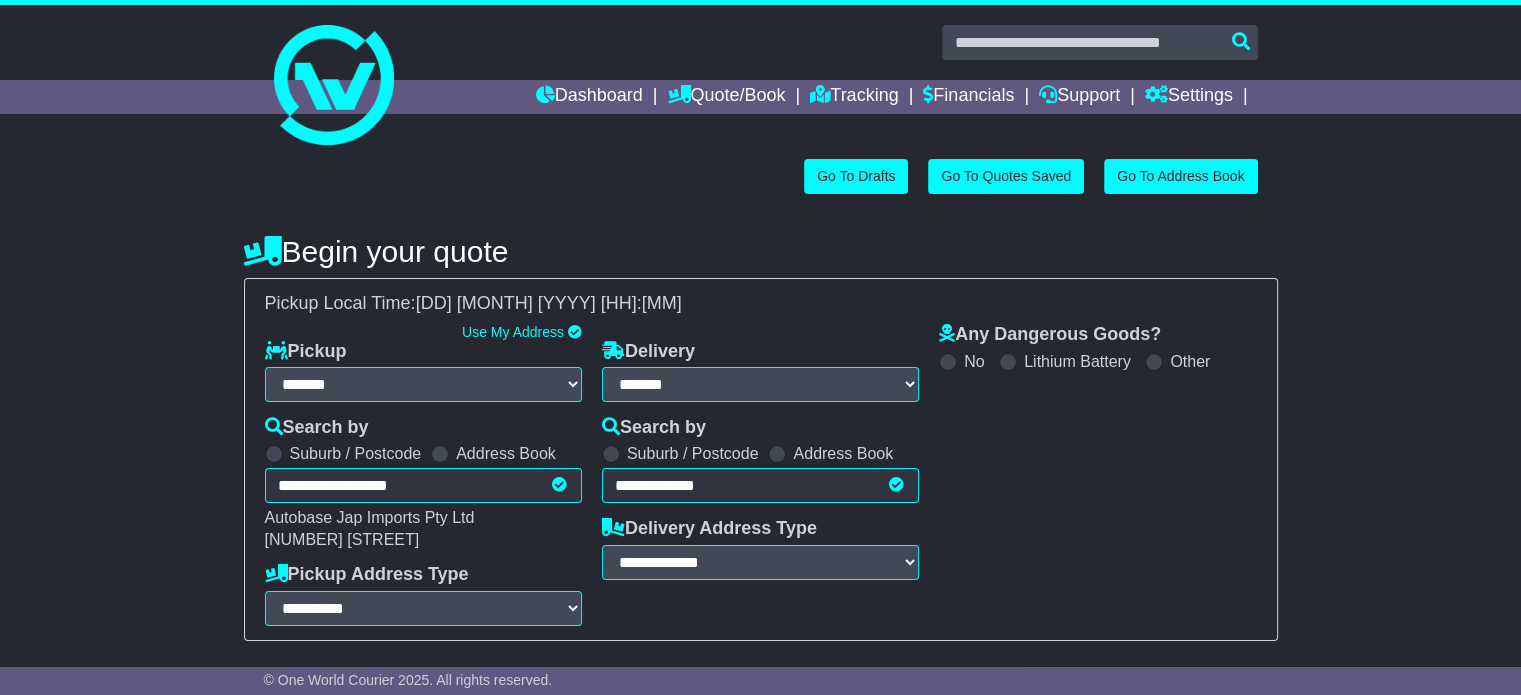click on "**********" at bounding box center (760, 475) 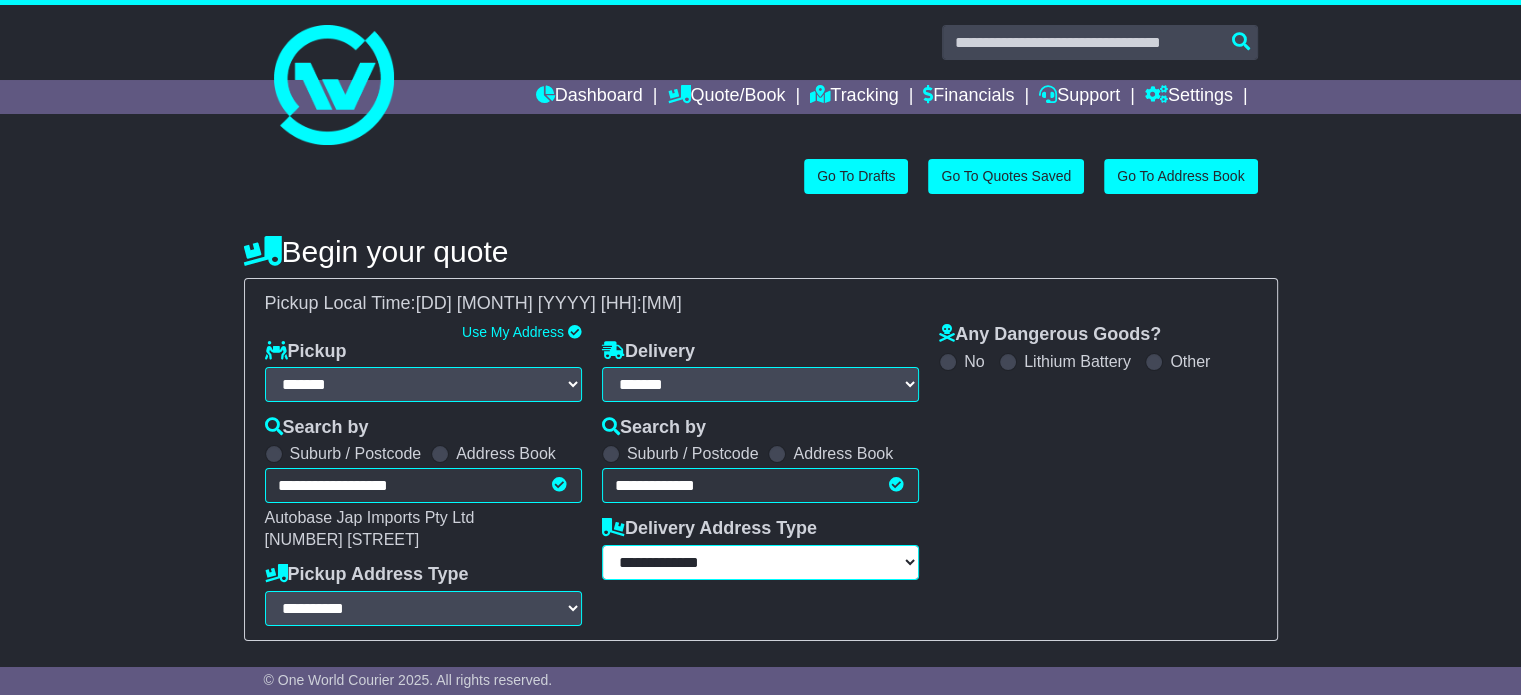 click on "**********" at bounding box center (760, 562) 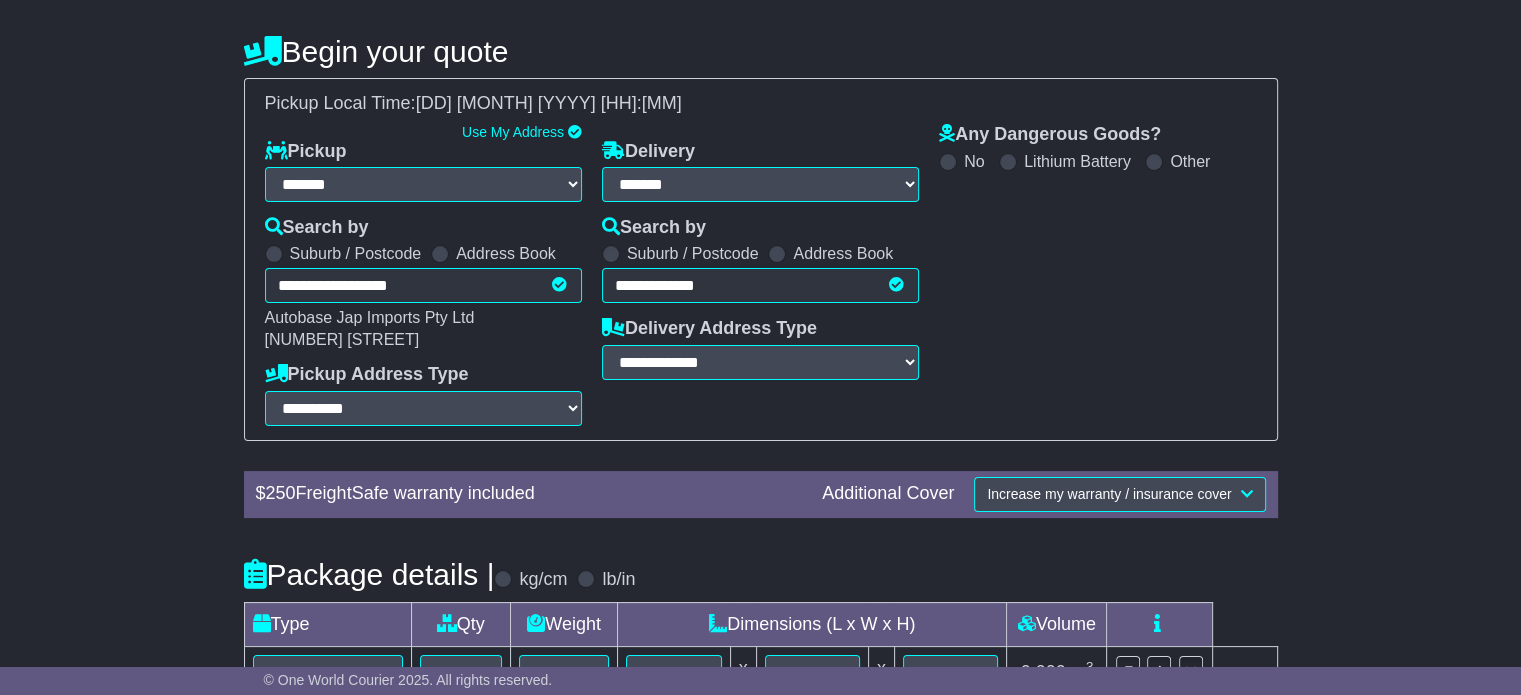 drag, startPoint x: 644, startPoint y: 391, endPoint x: 668, endPoint y: 385, distance: 24.738634 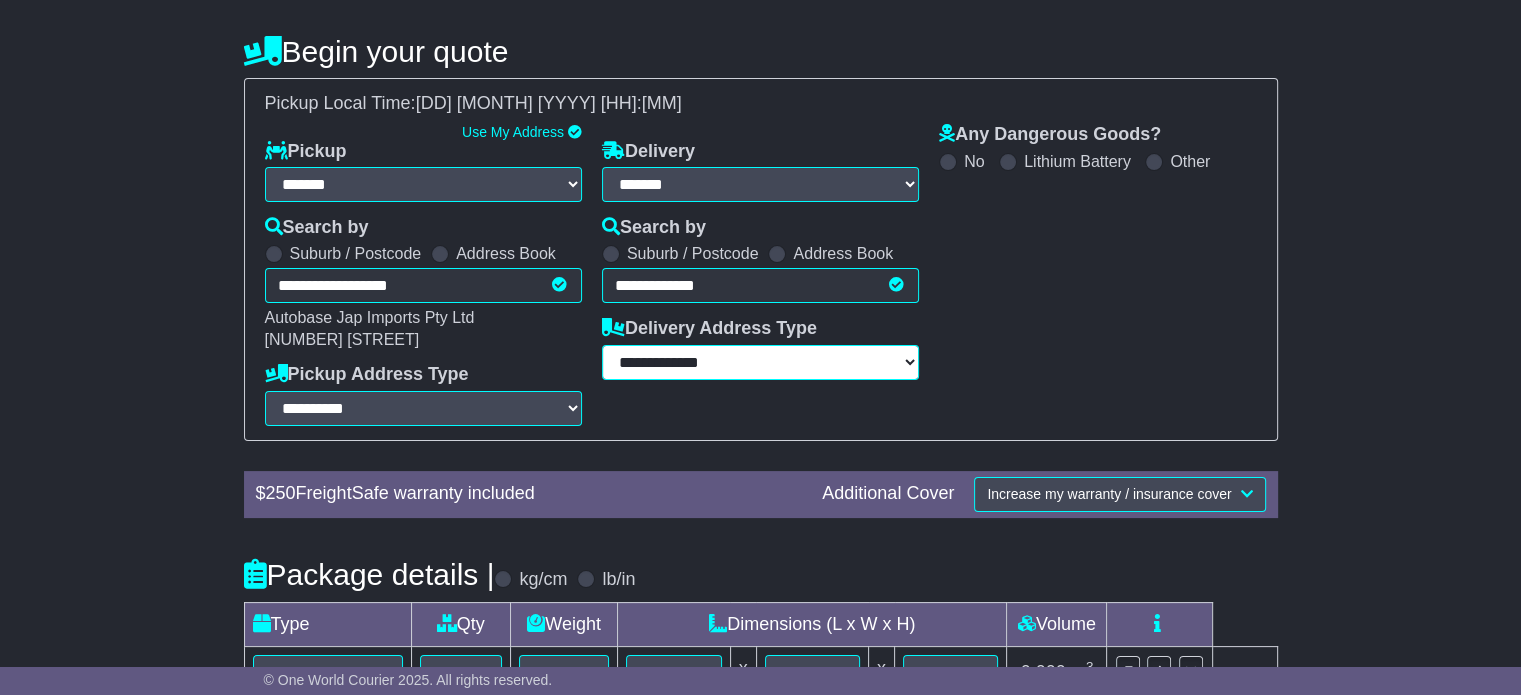 click on "**********" at bounding box center (760, 362) 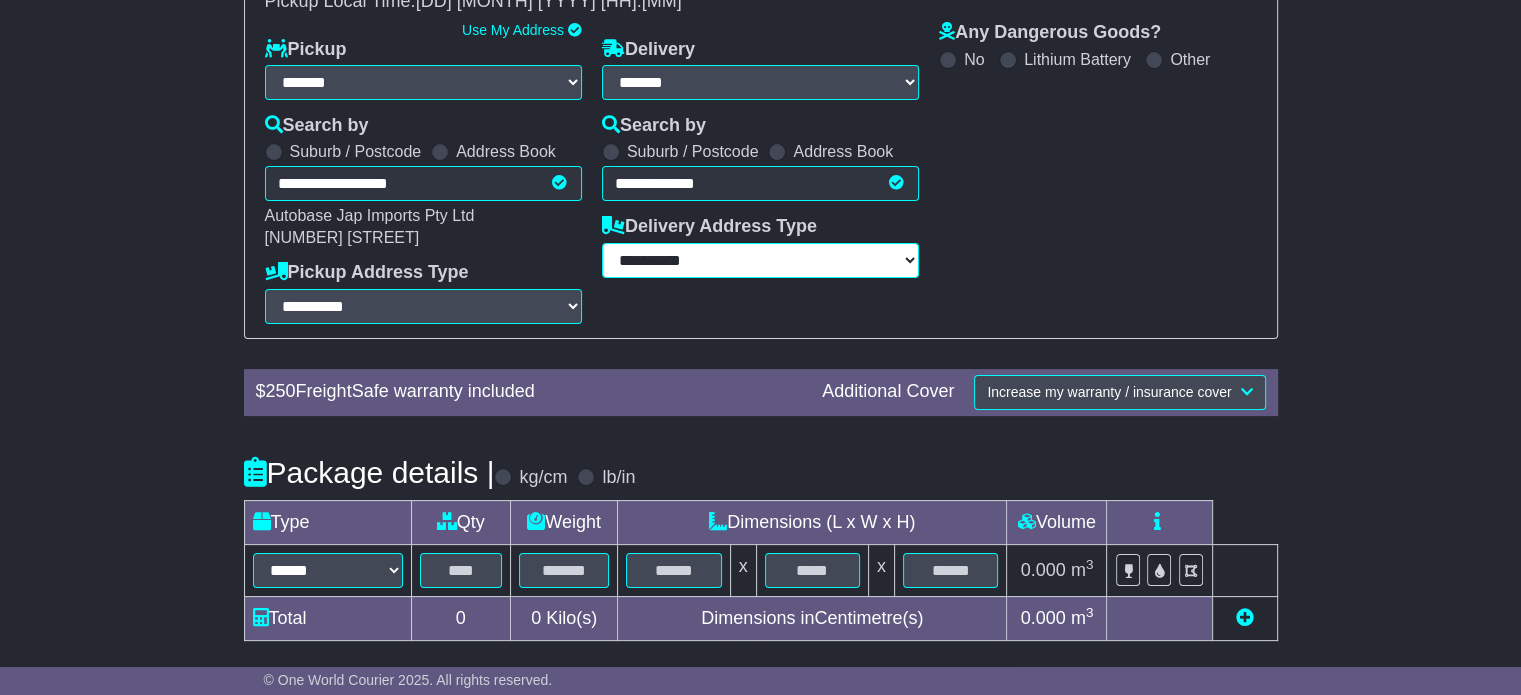scroll, scrollTop: 360, scrollLeft: 0, axis: vertical 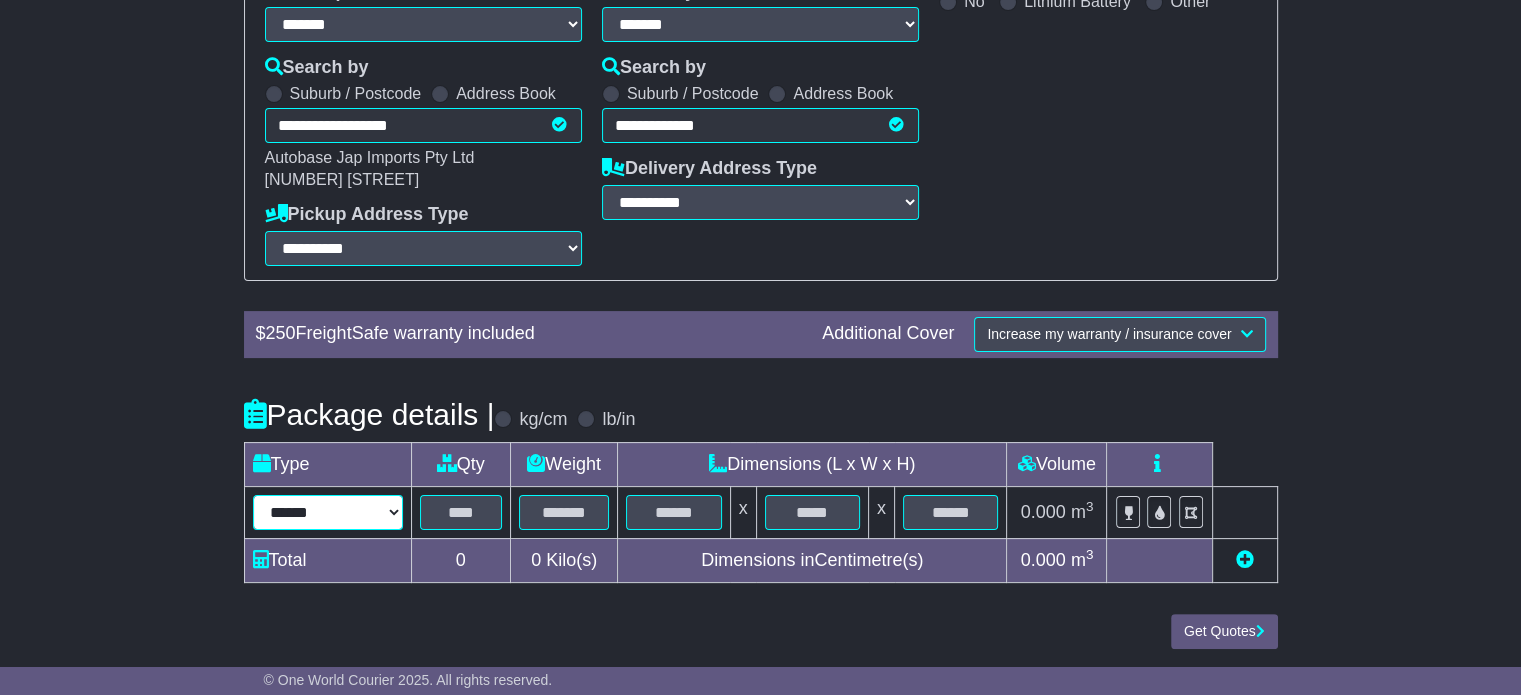 drag, startPoint x: 305, startPoint y: 508, endPoint x: 307, endPoint y: 494, distance: 14.142136 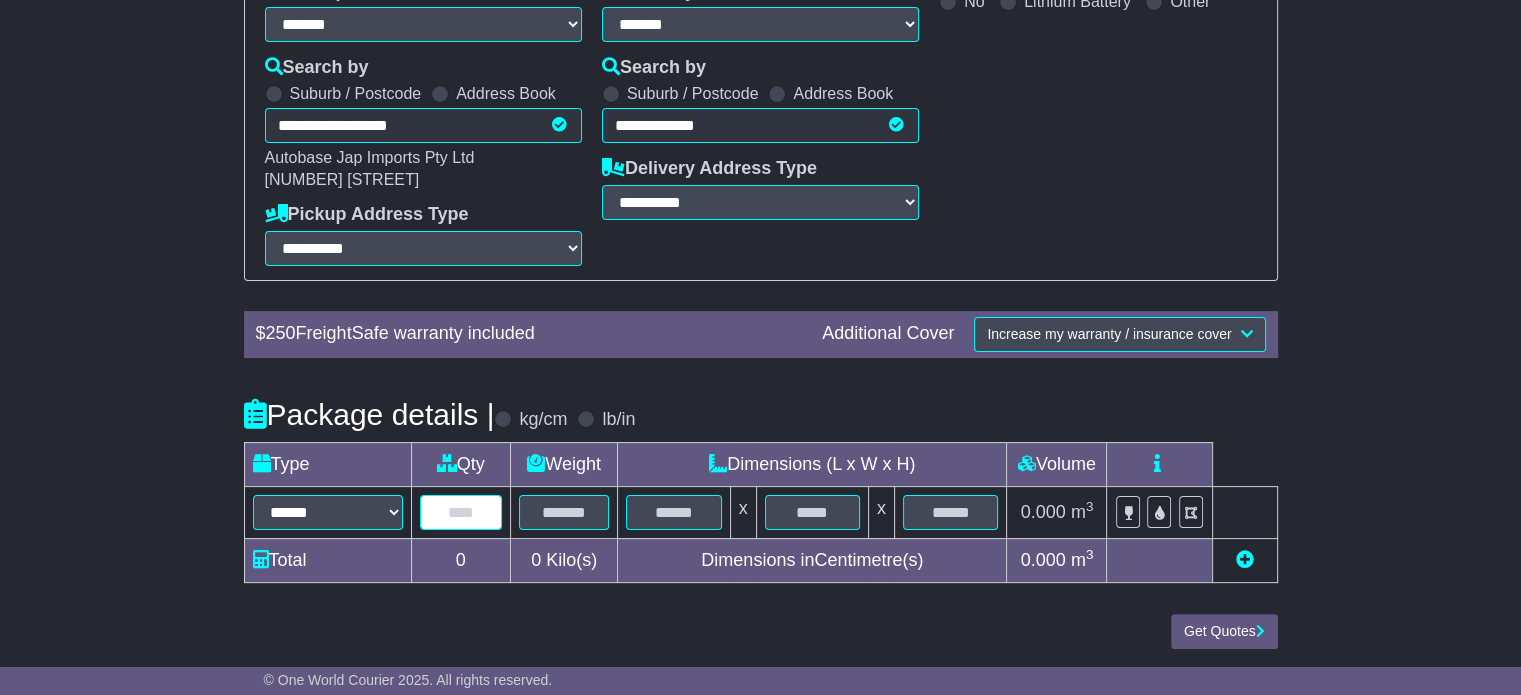click at bounding box center (461, 512) 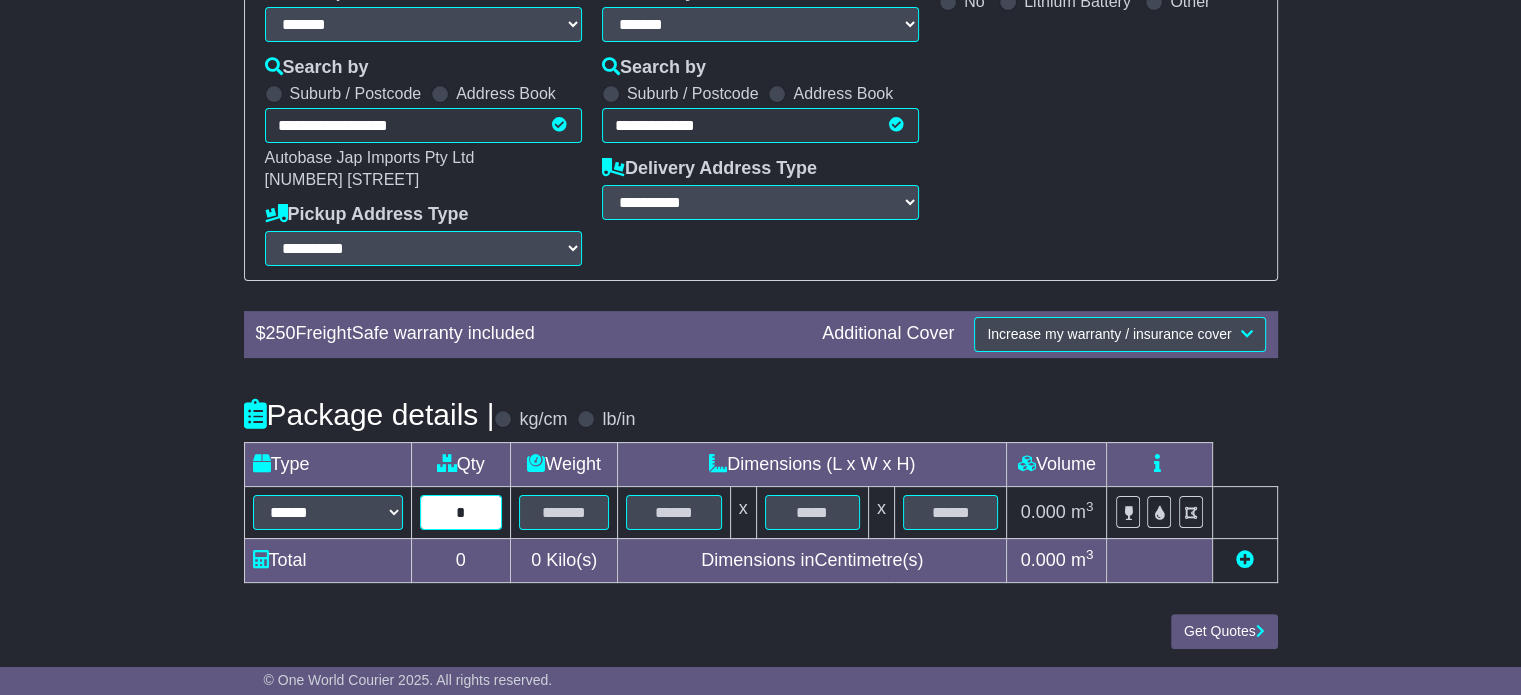 type on "*" 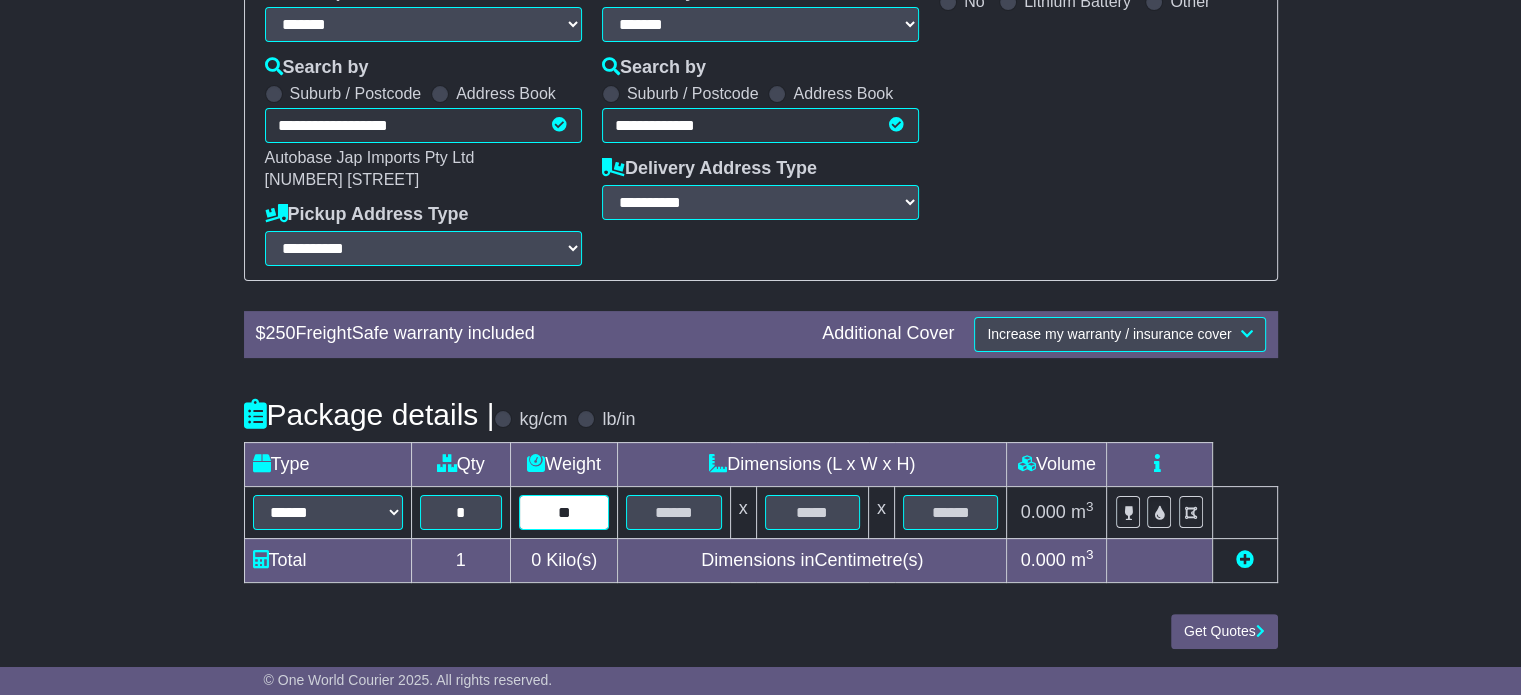 type on "**" 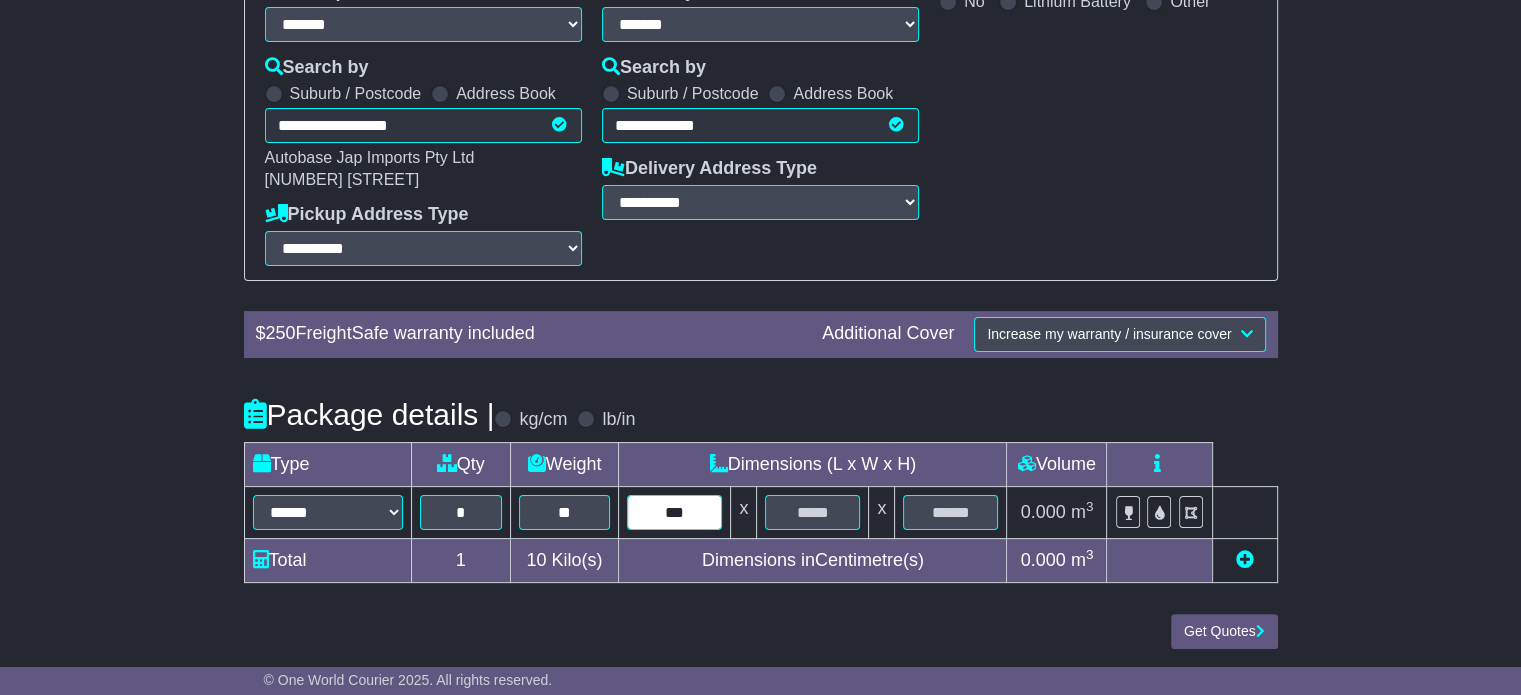 type on "***" 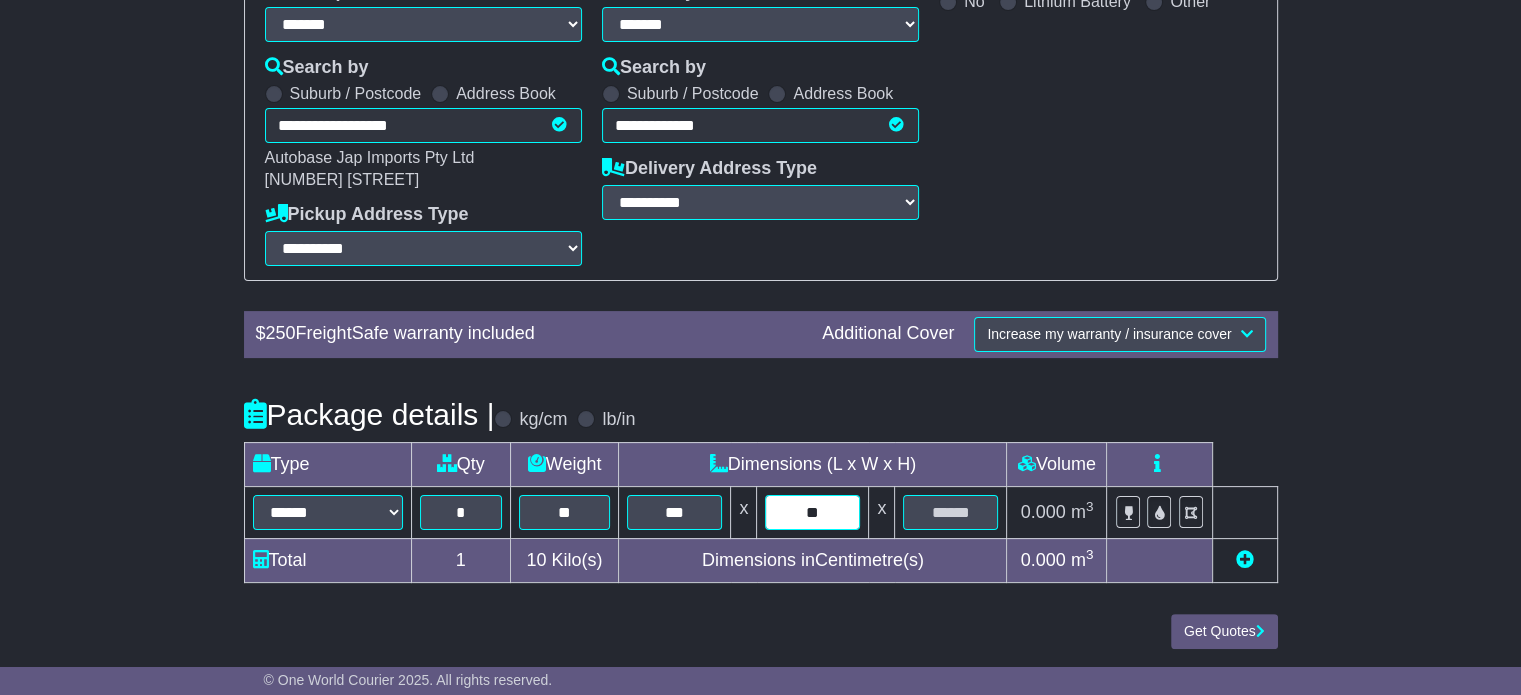 type on "**" 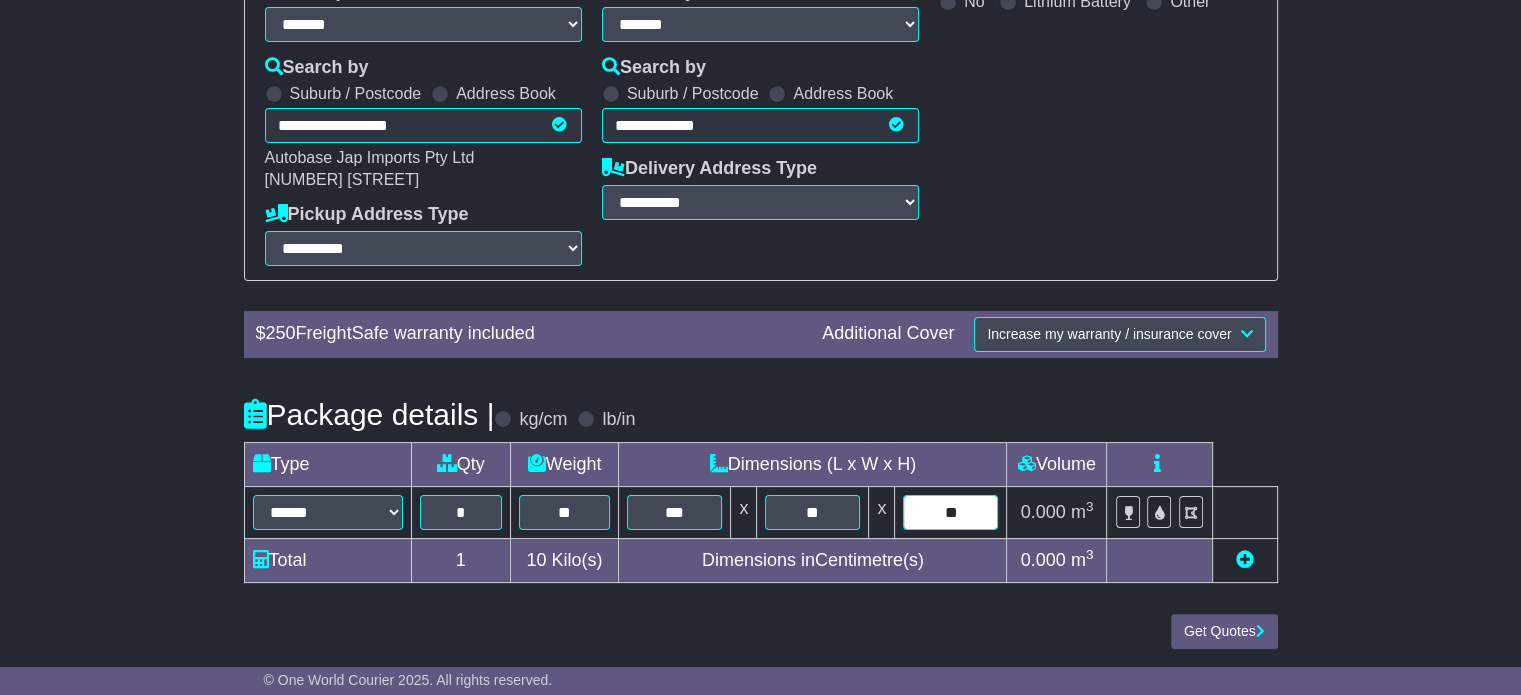 type on "**" 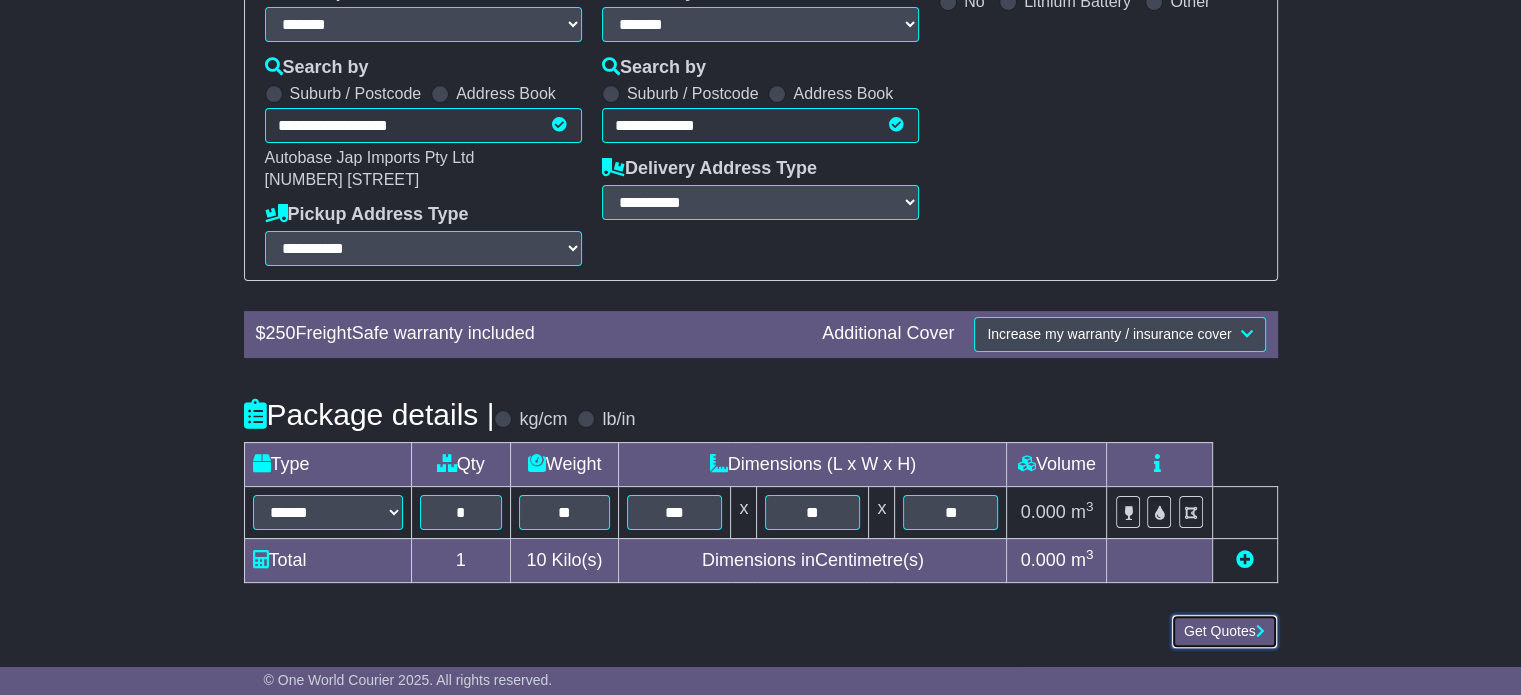type 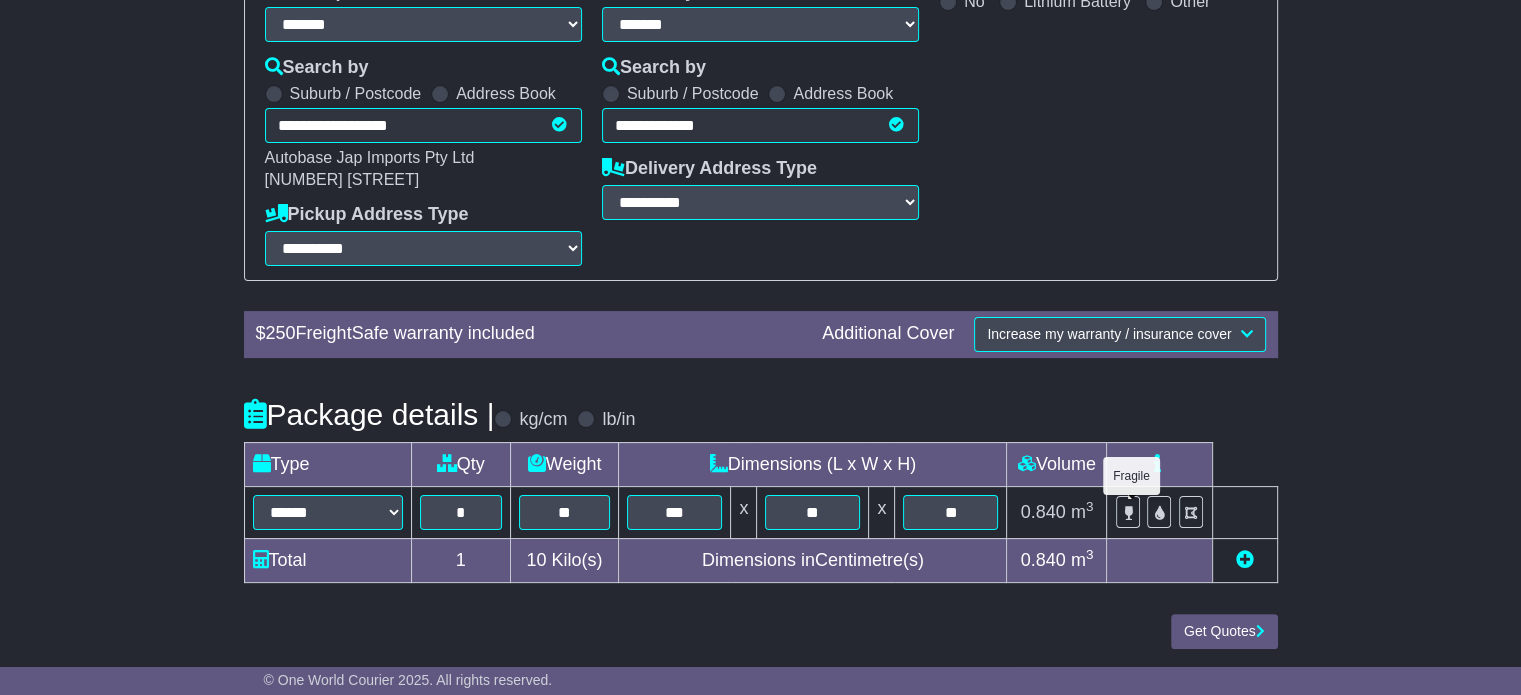 click at bounding box center (1128, 513) 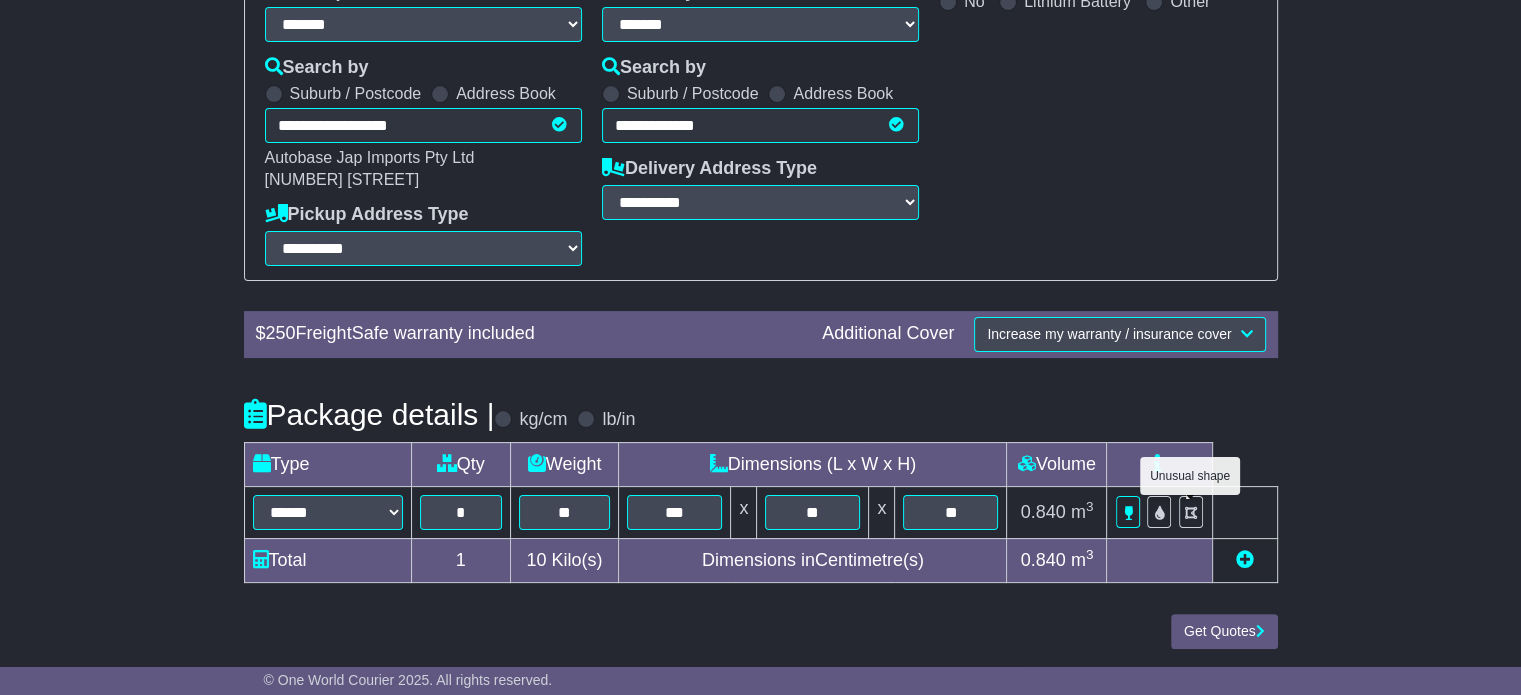 click at bounding box center [1191, 512] 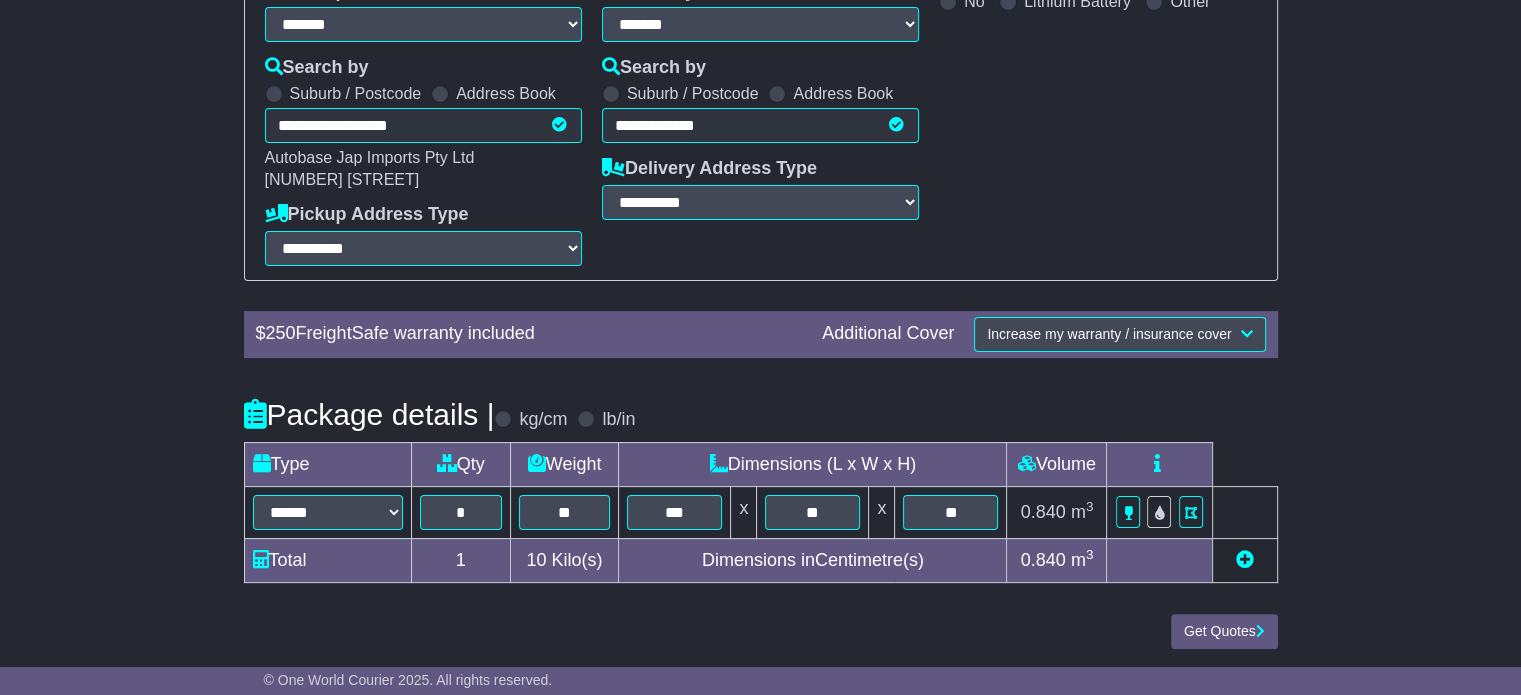 click at bounding box center [1245, 559] 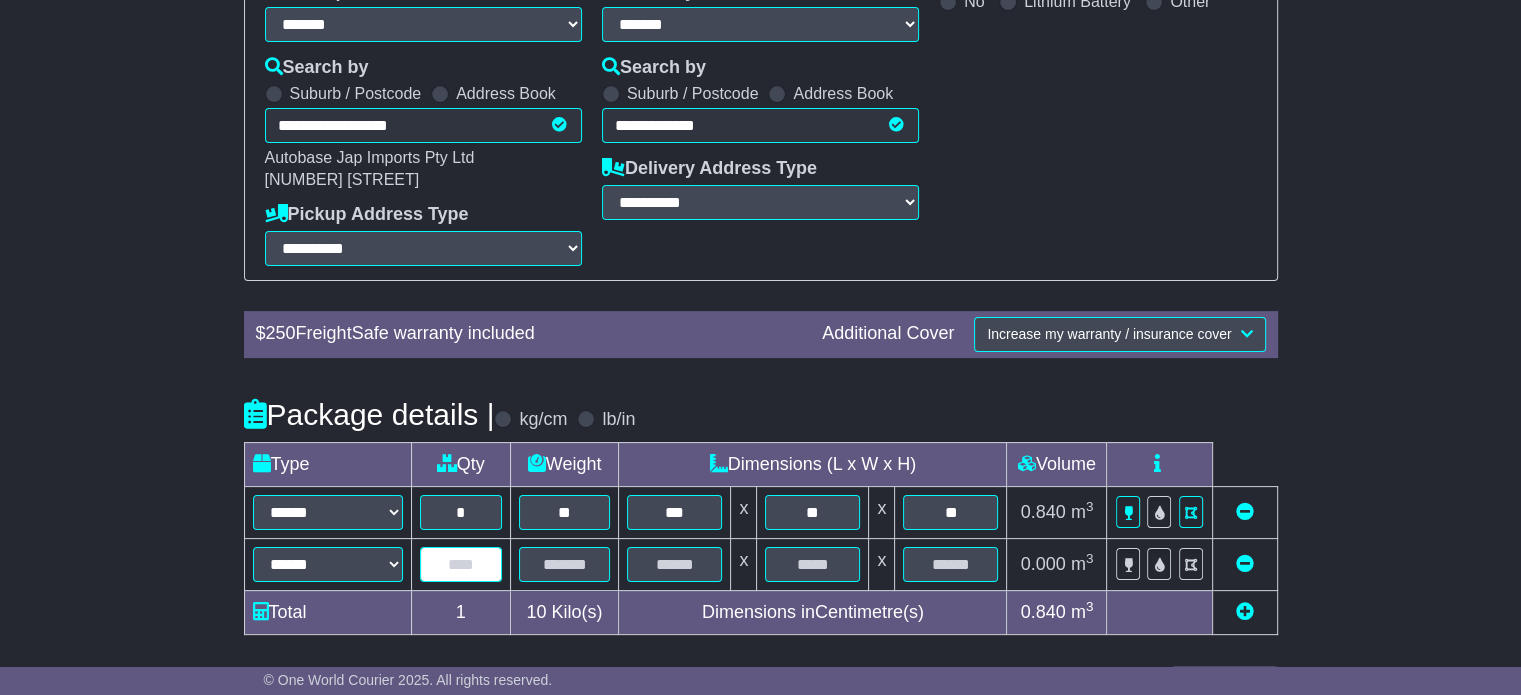 click at bounding box center [461, 564] 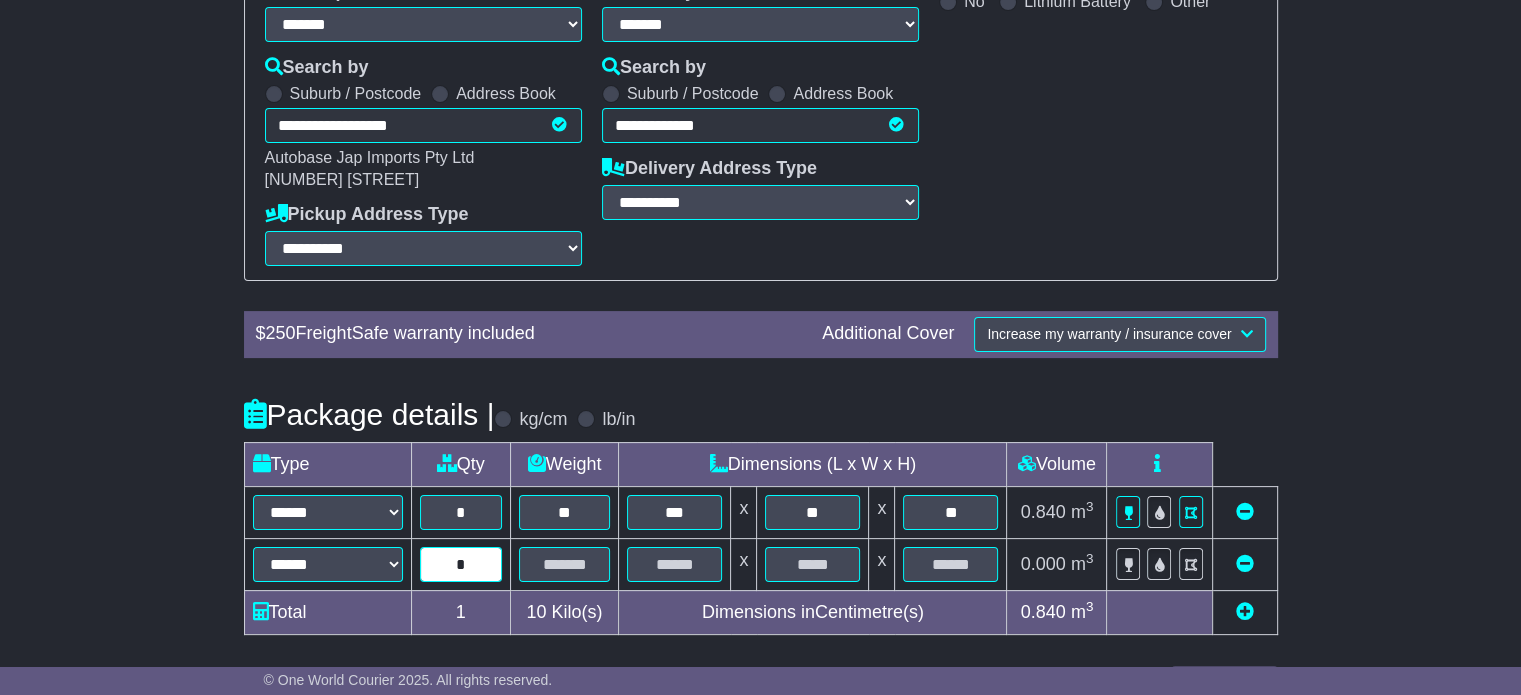 type on "*" 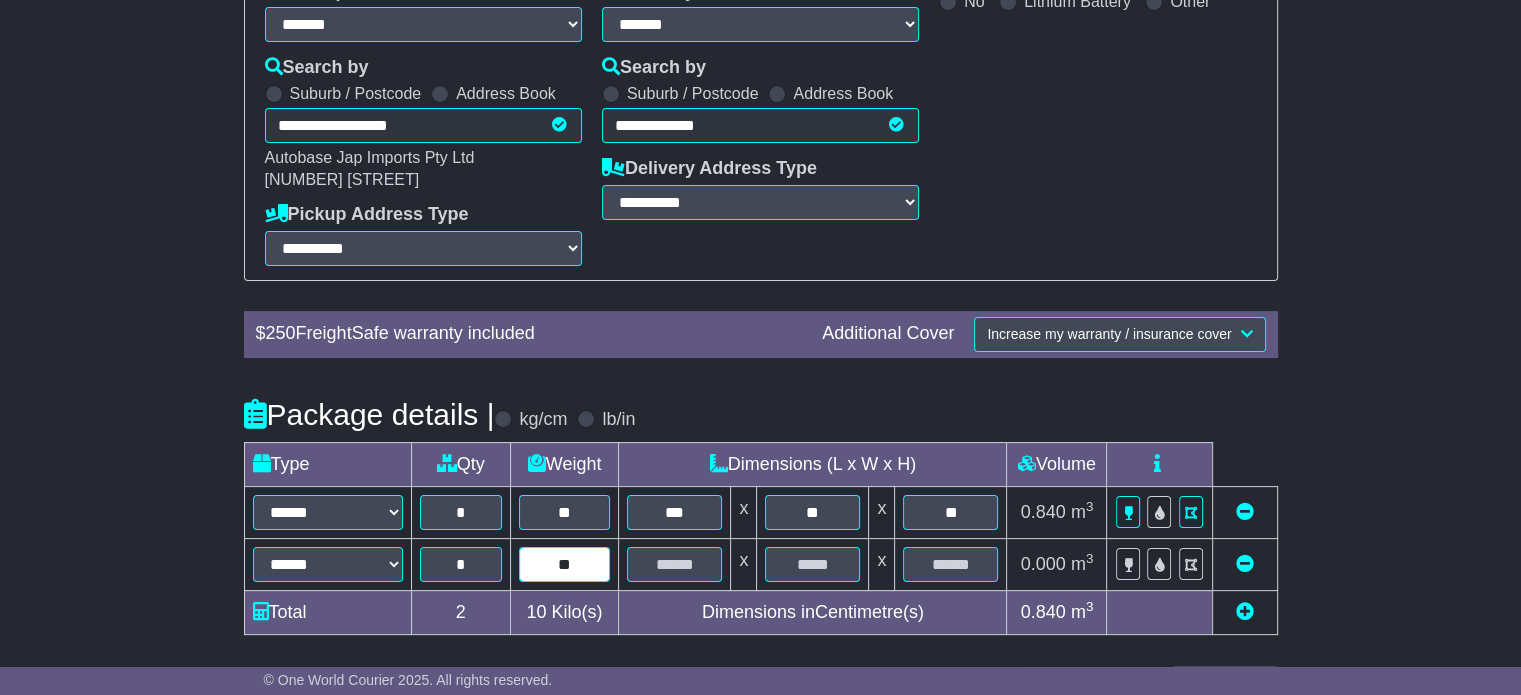 type on "**" 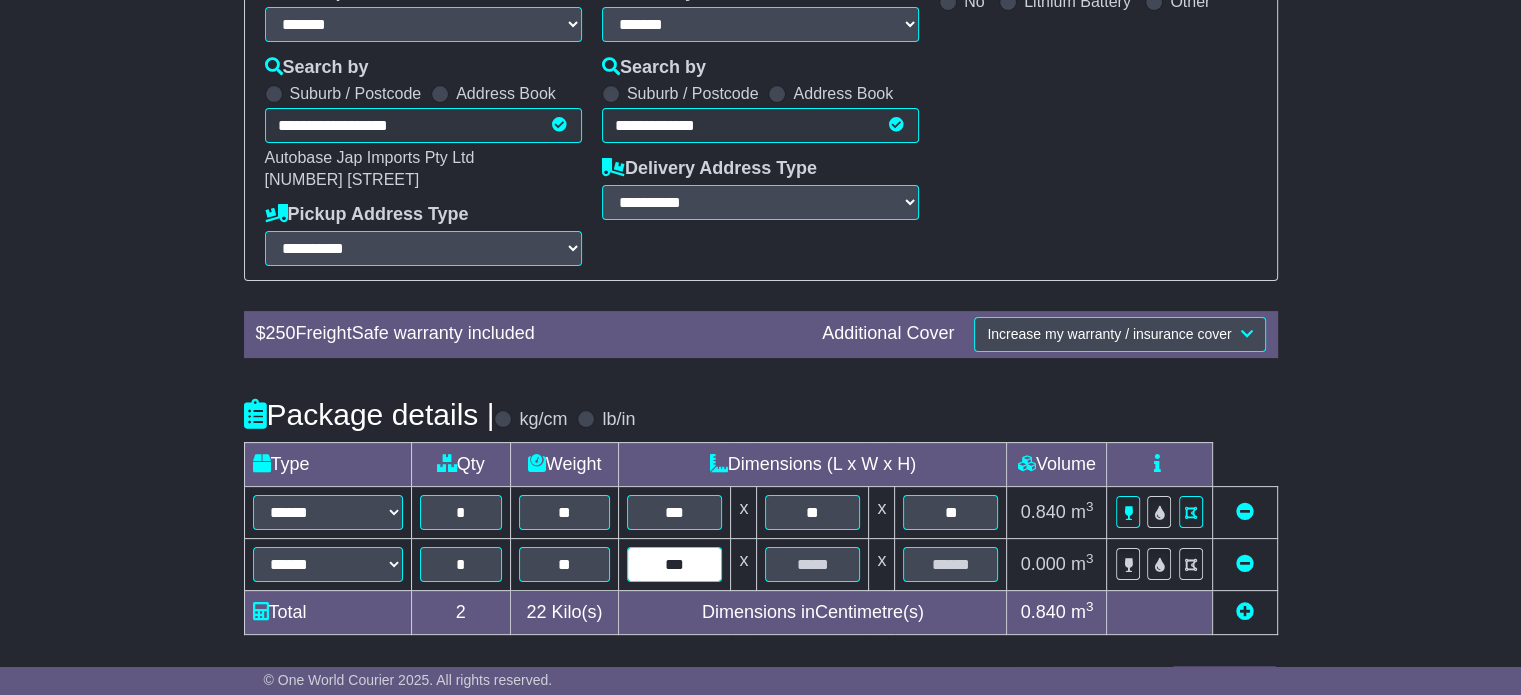 type on "***" 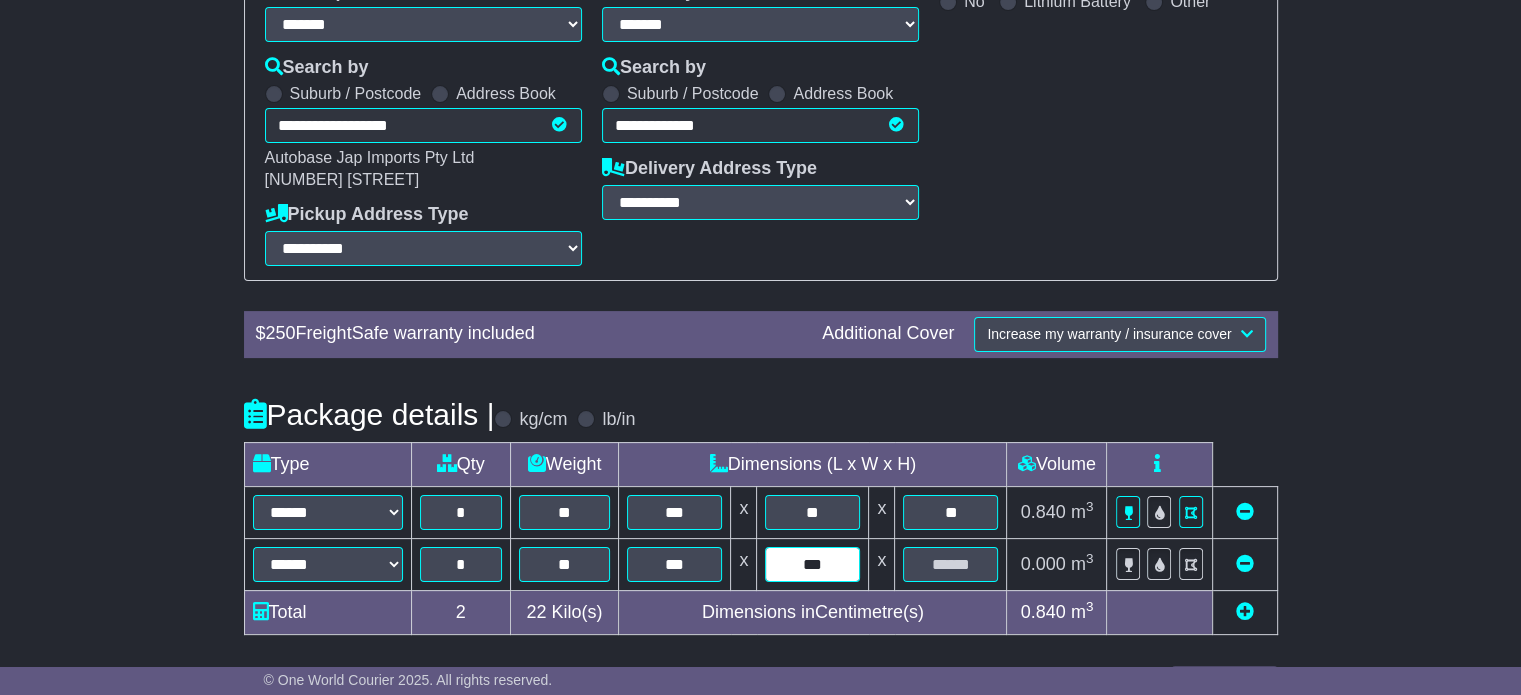 type on "***" 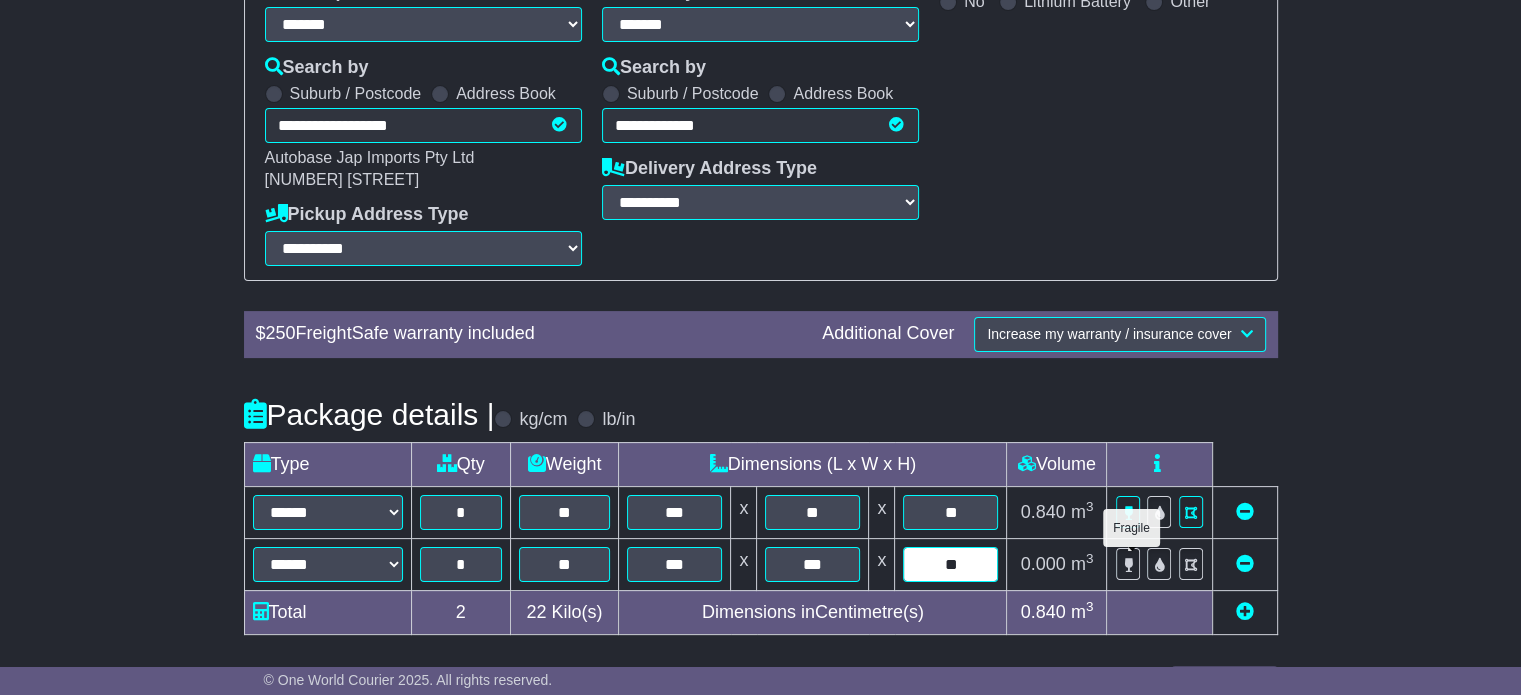 type on "**" 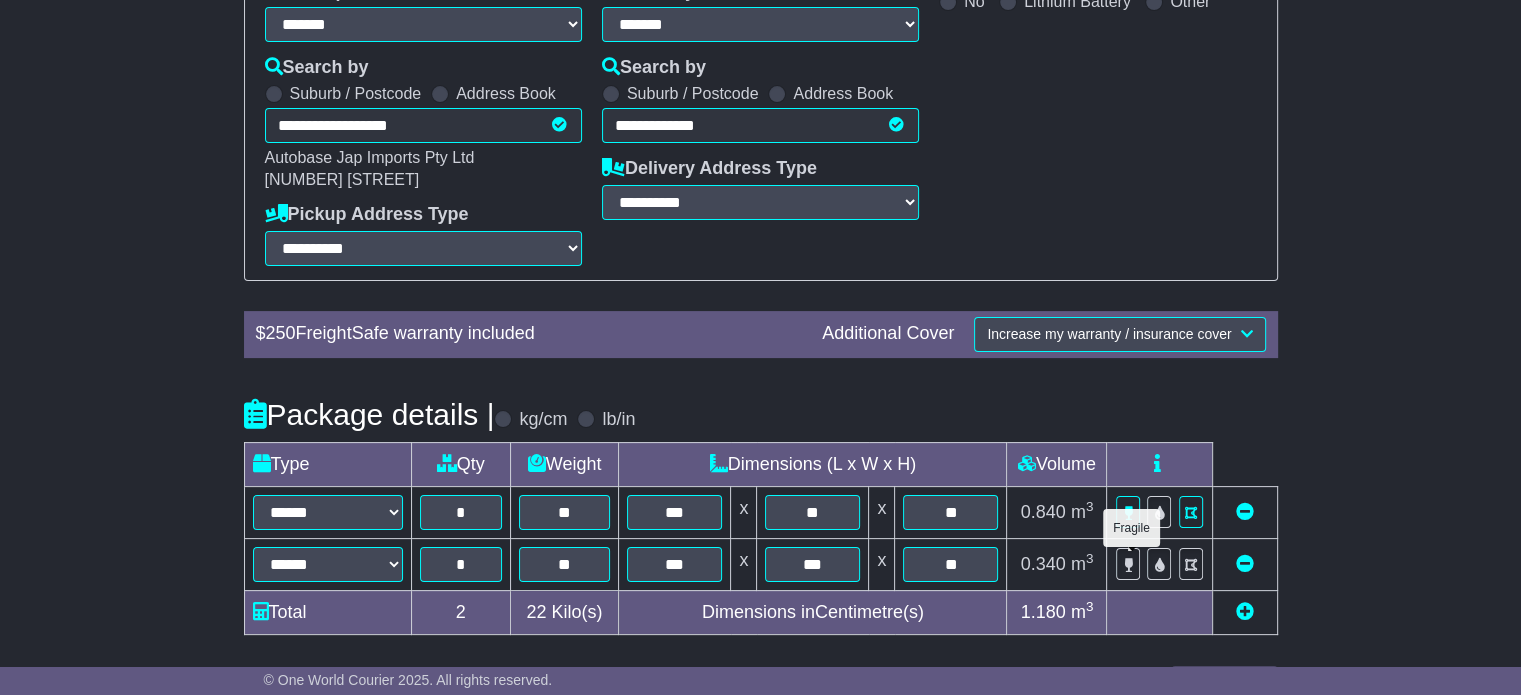click at bounding box center [1128, 564] 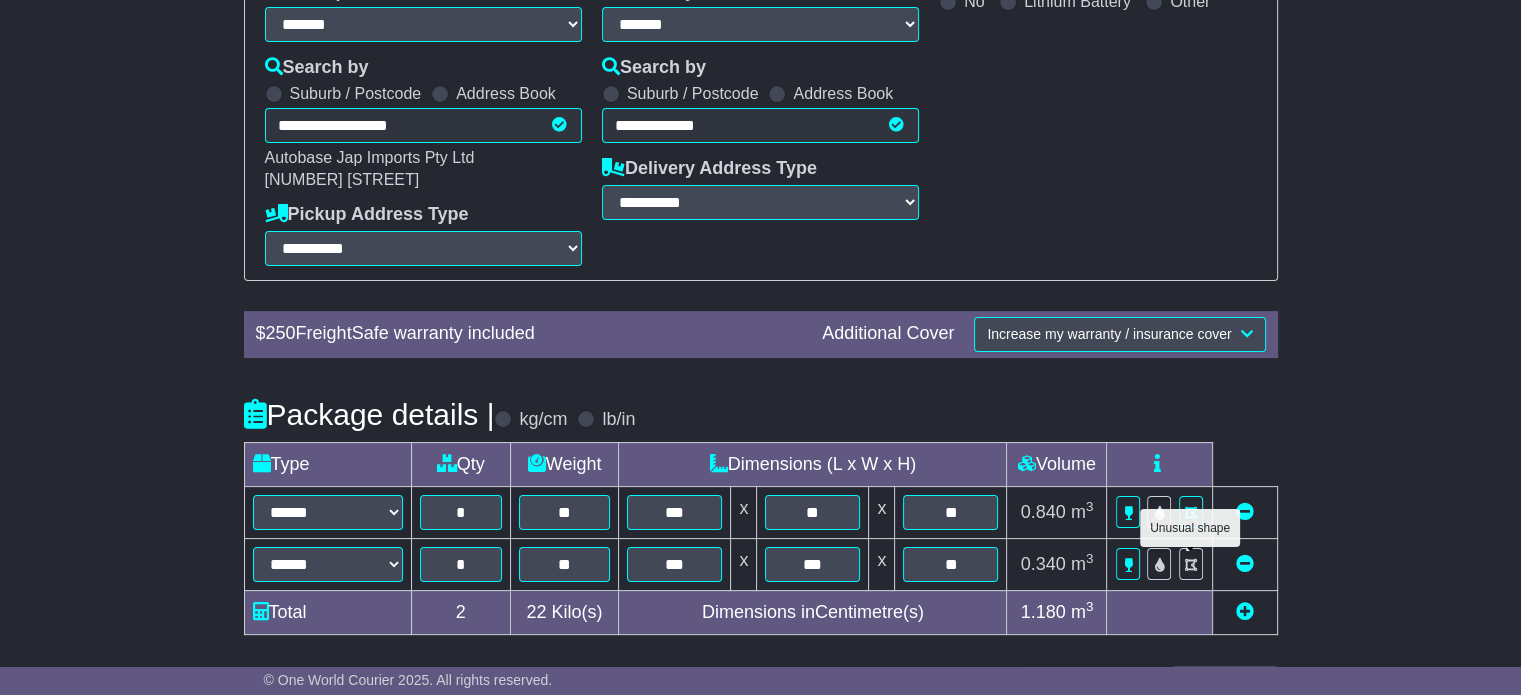 click at bounding box center [1191, 565] 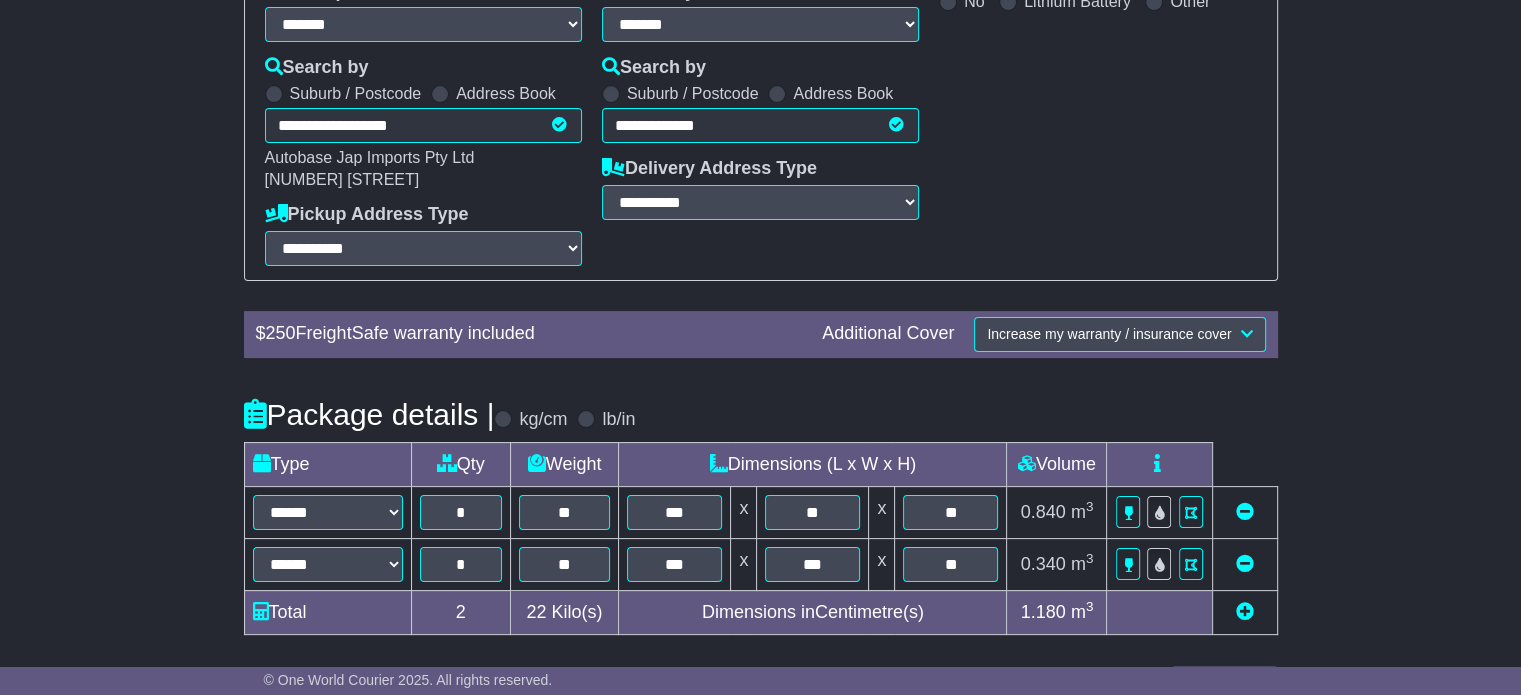 click at bounding box center (1245, 611) 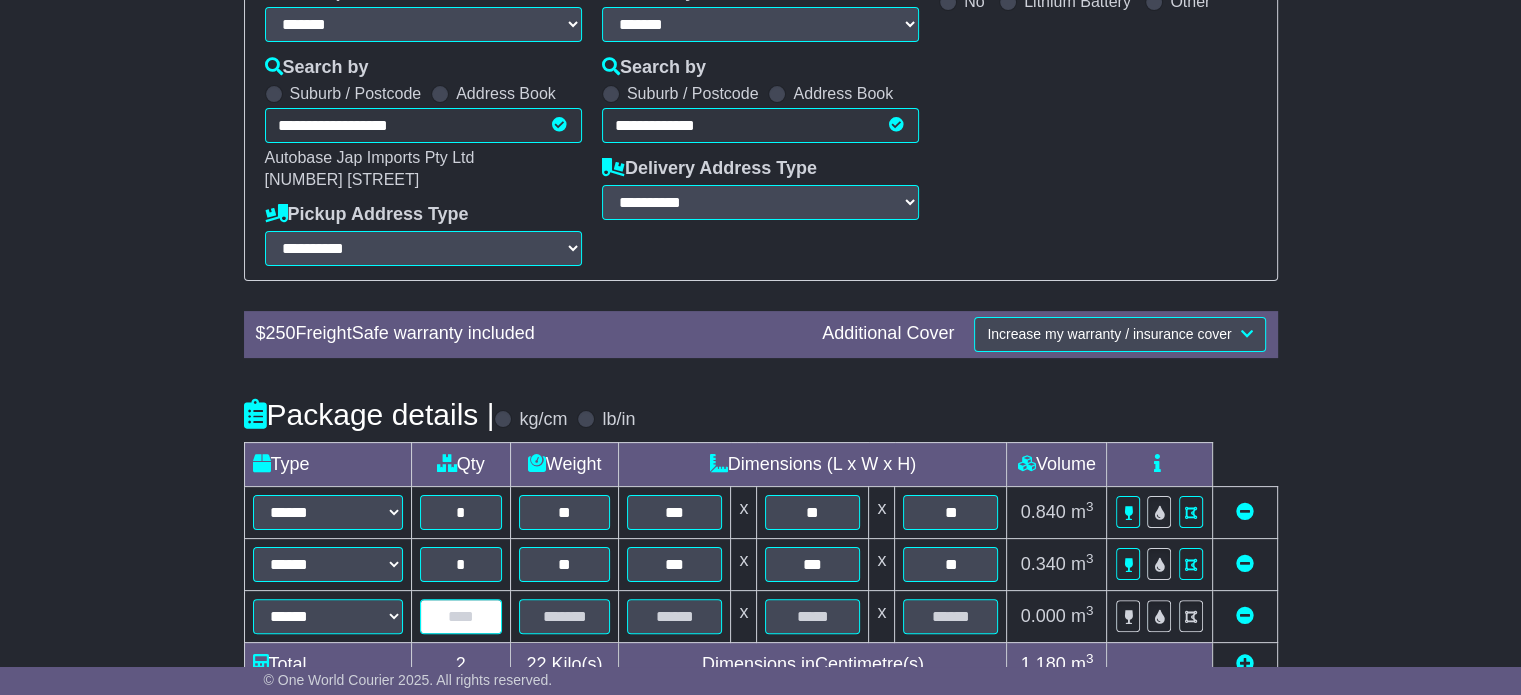 click at bounding box center (461, 616) 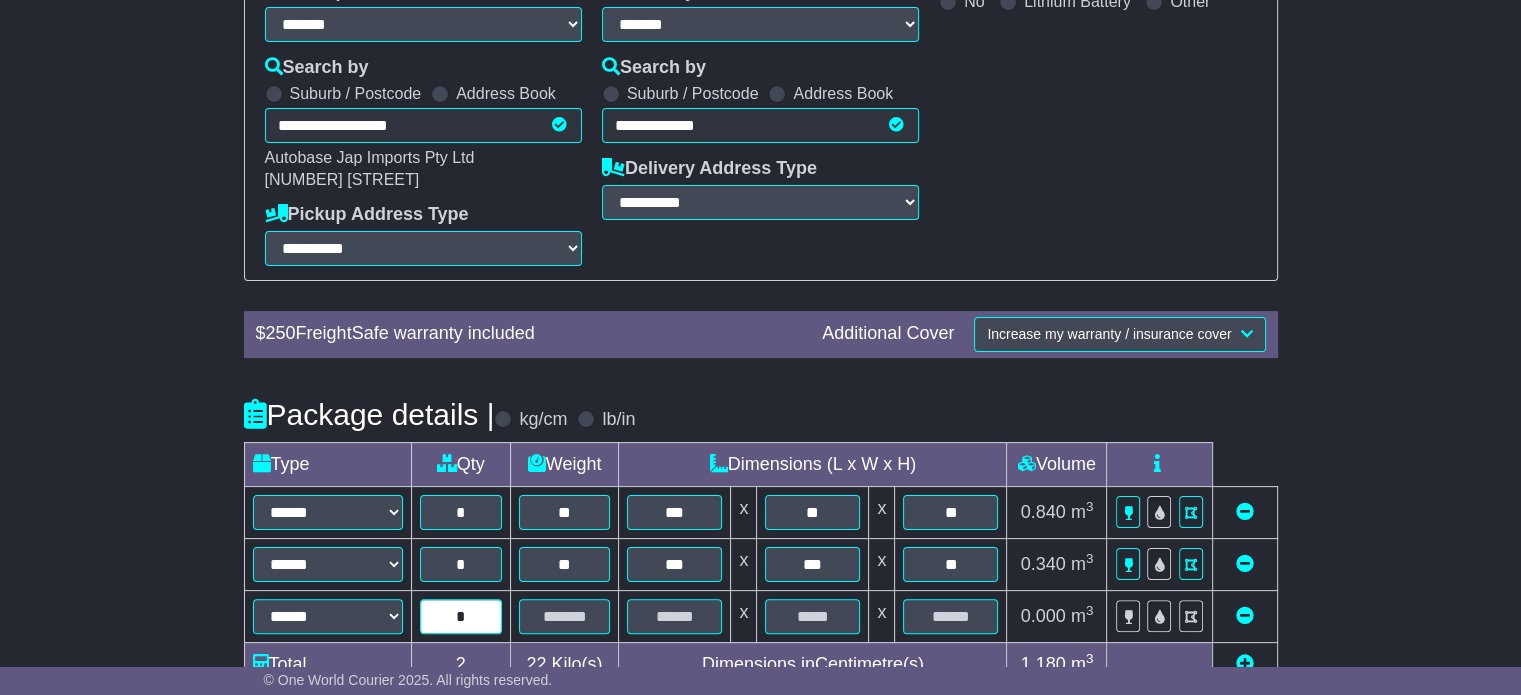 type on "*" 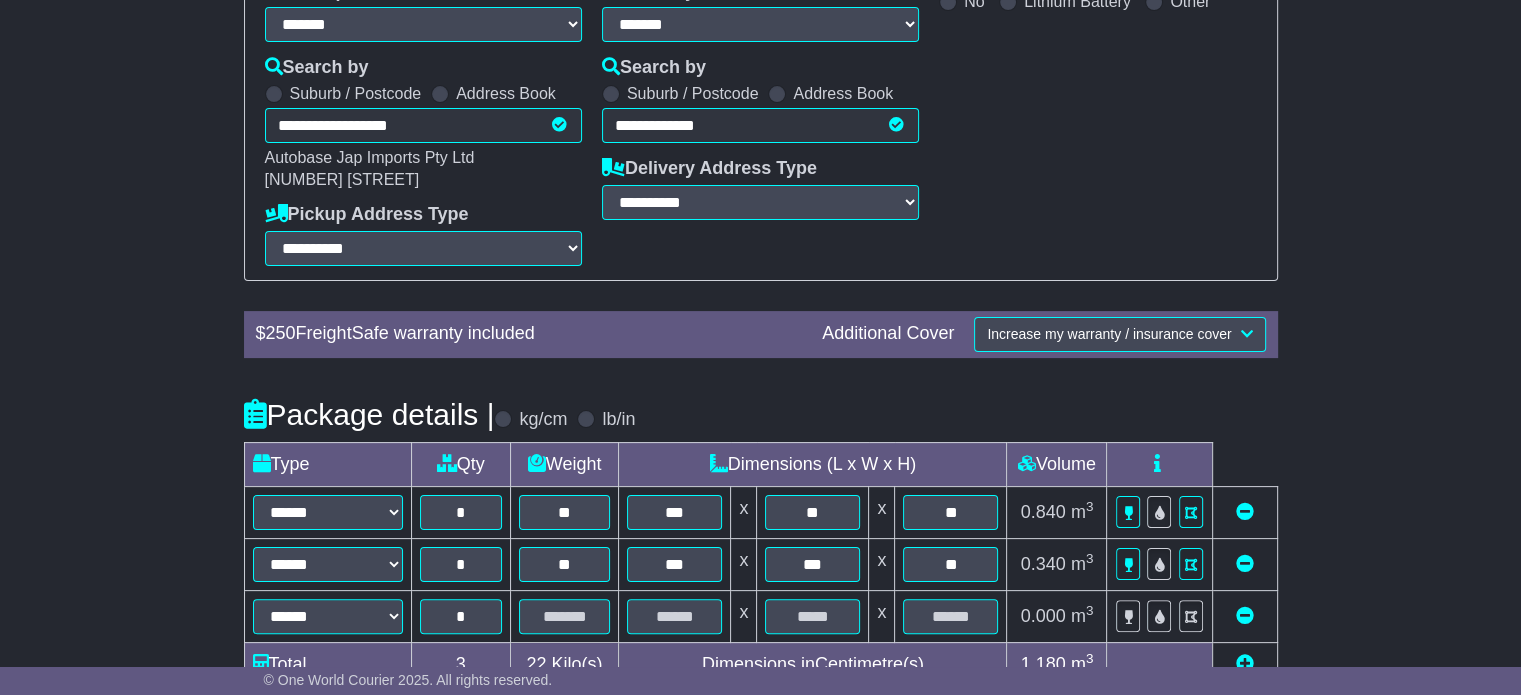 click at bounding box center (564, 616) 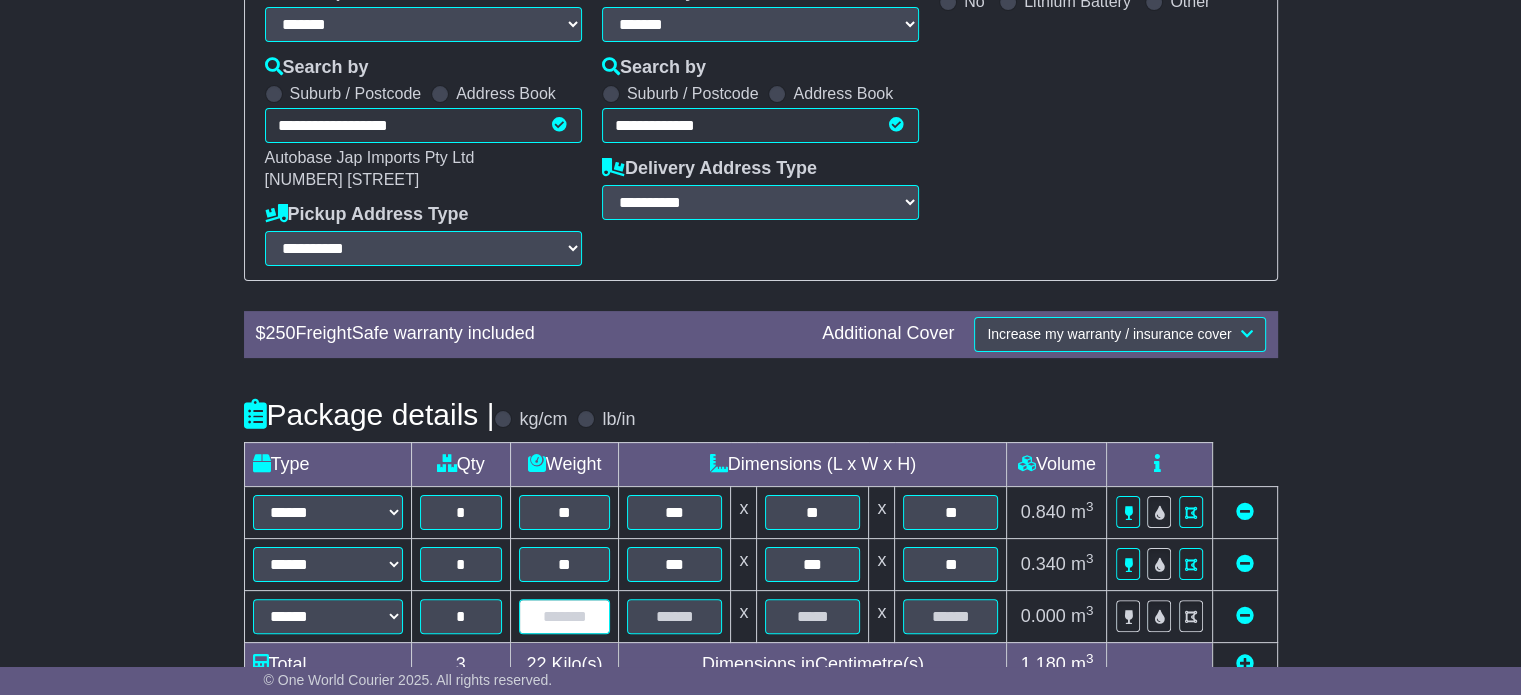 click at bounding box center [565, 616] 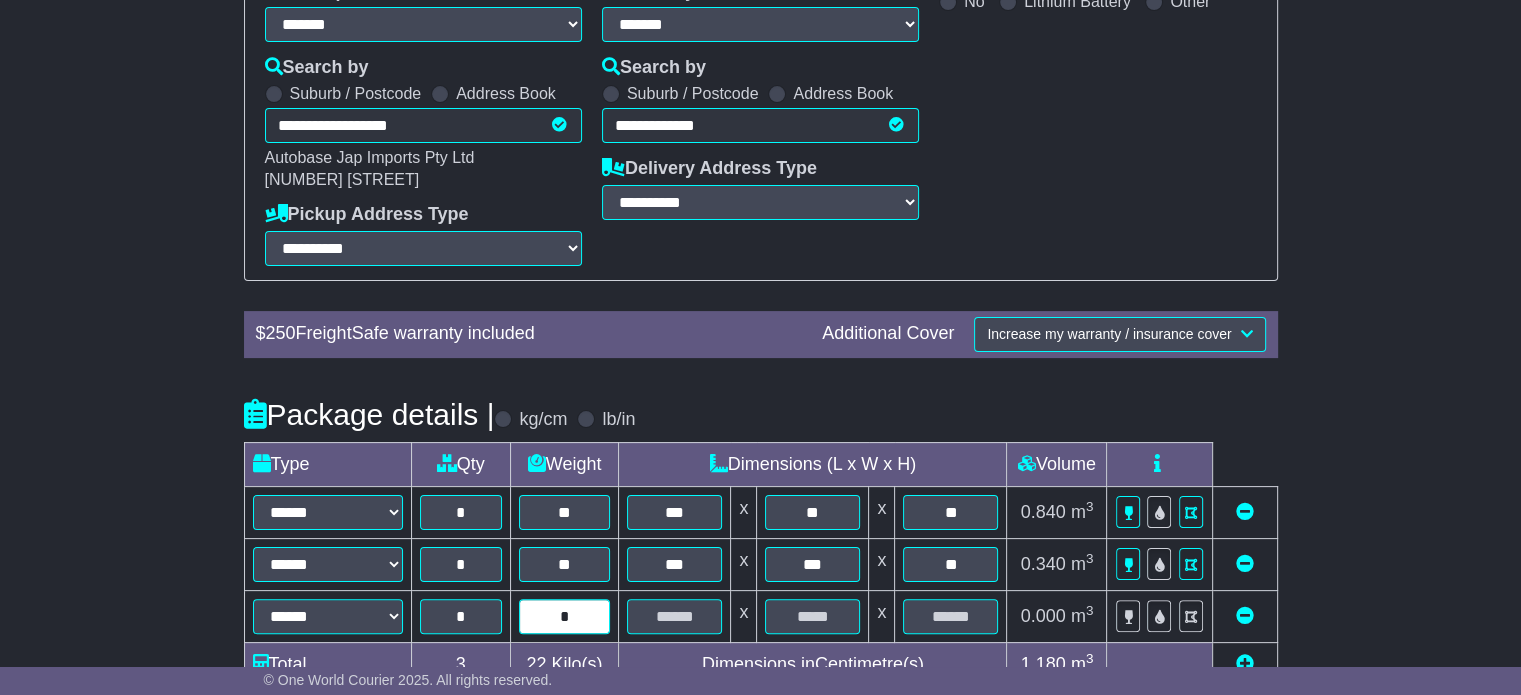 type on "*" 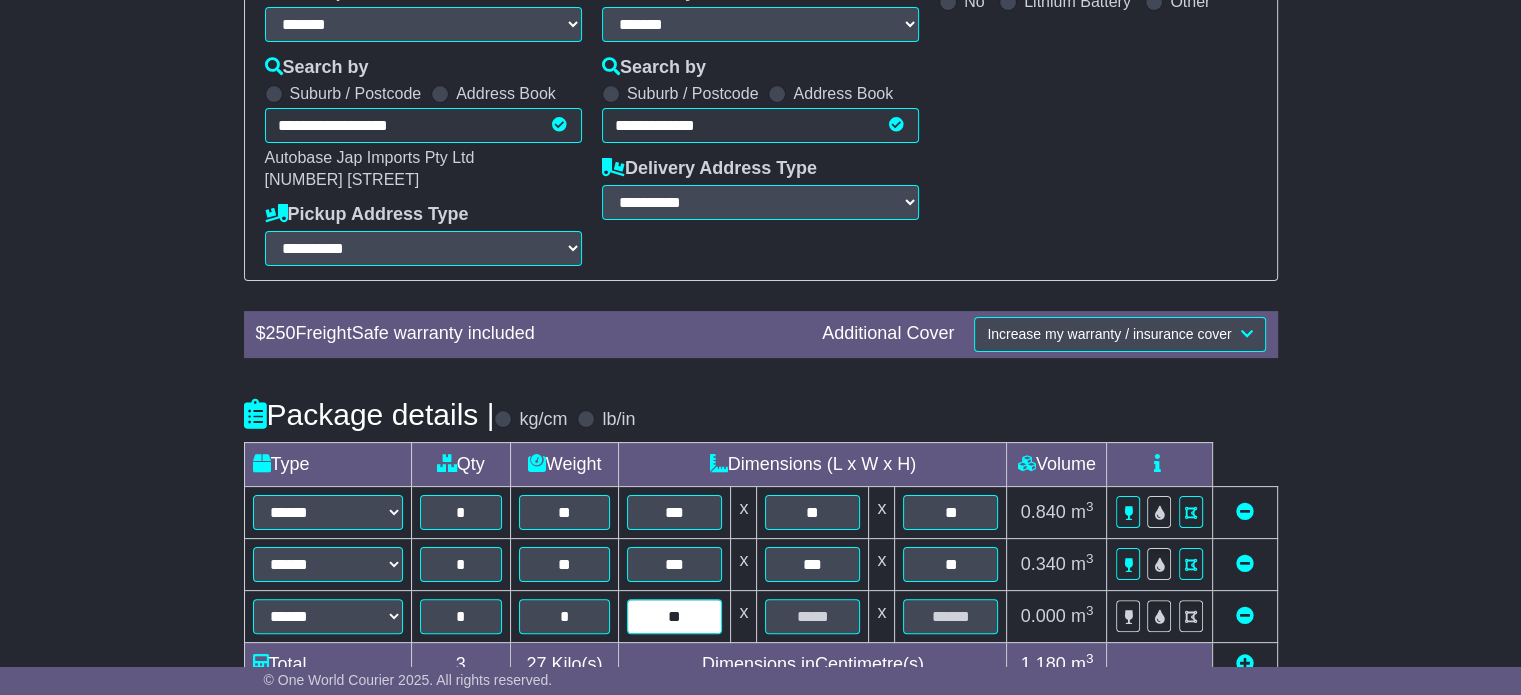 type on "**" 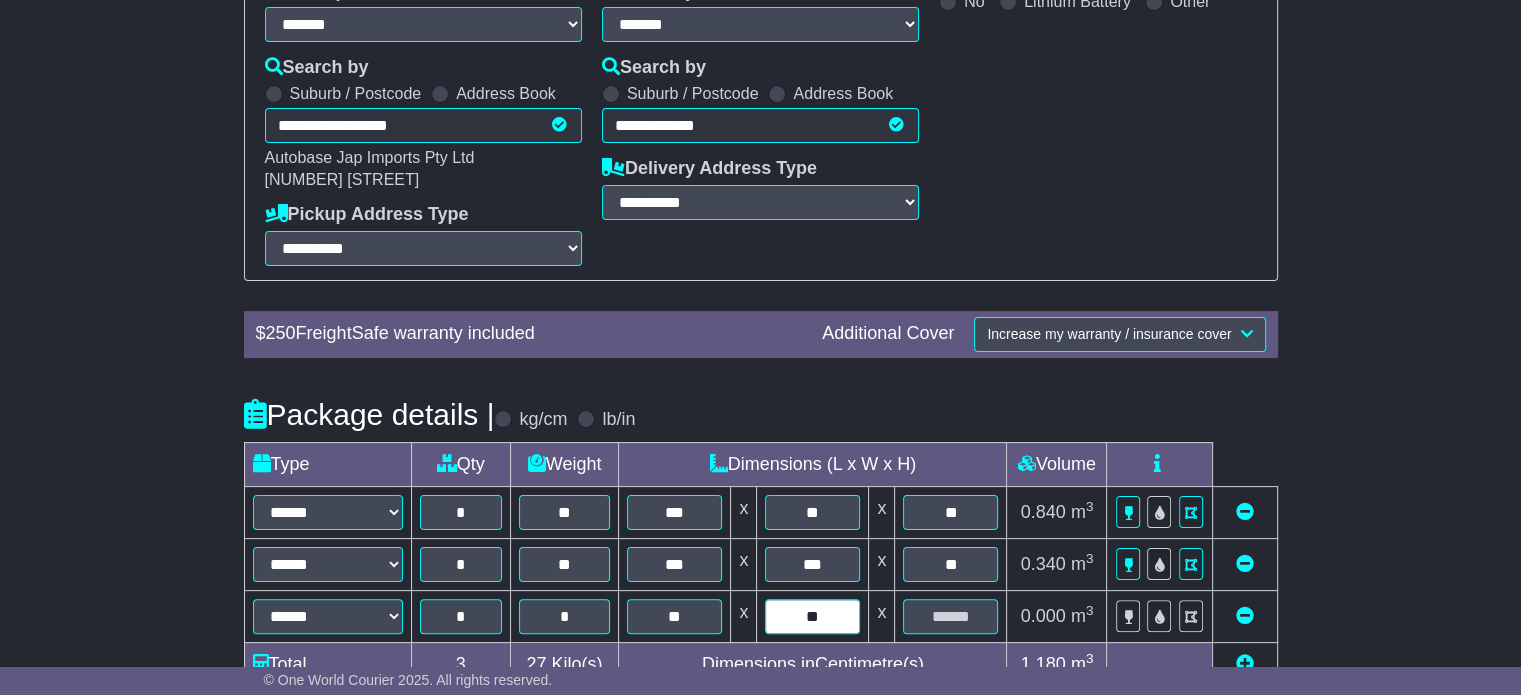 type on "**" 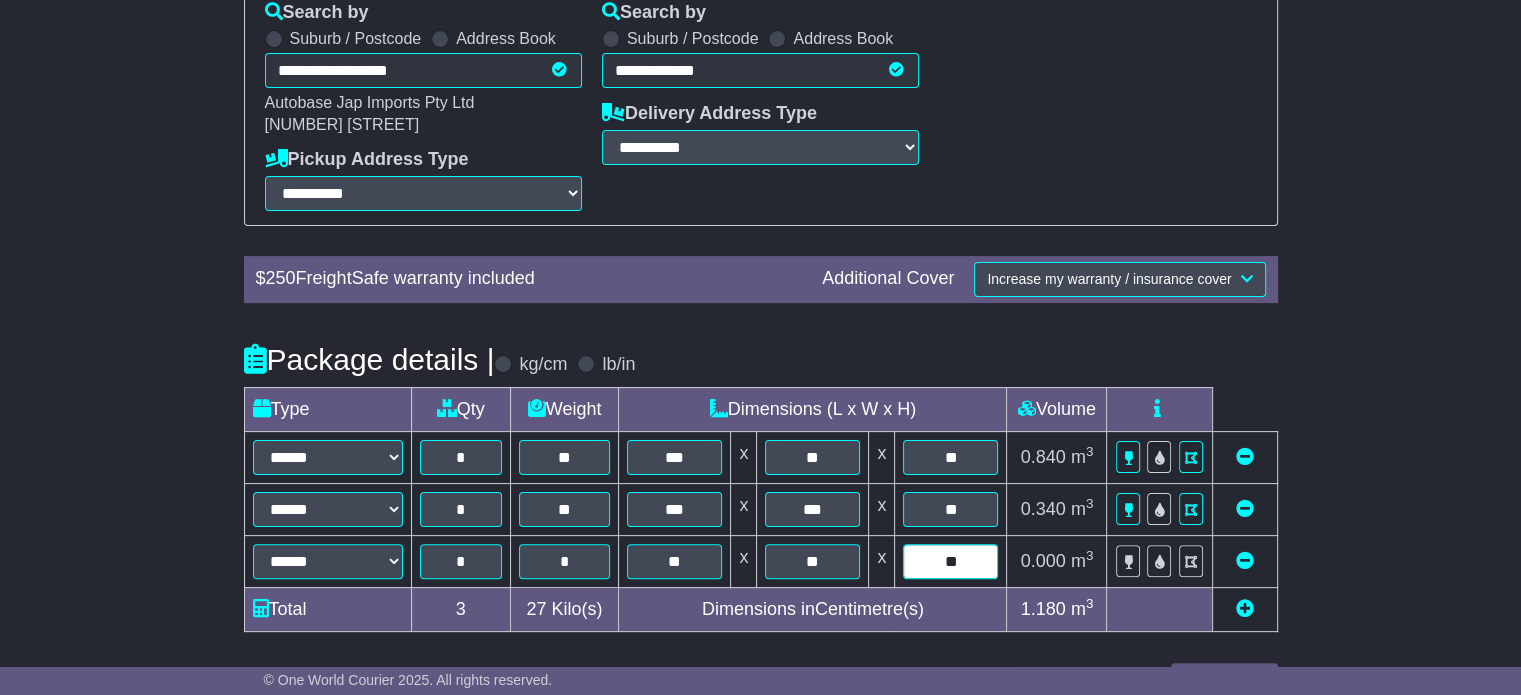 scroll, scrollTop: 464, scrollLeft: 0, axis: vertical 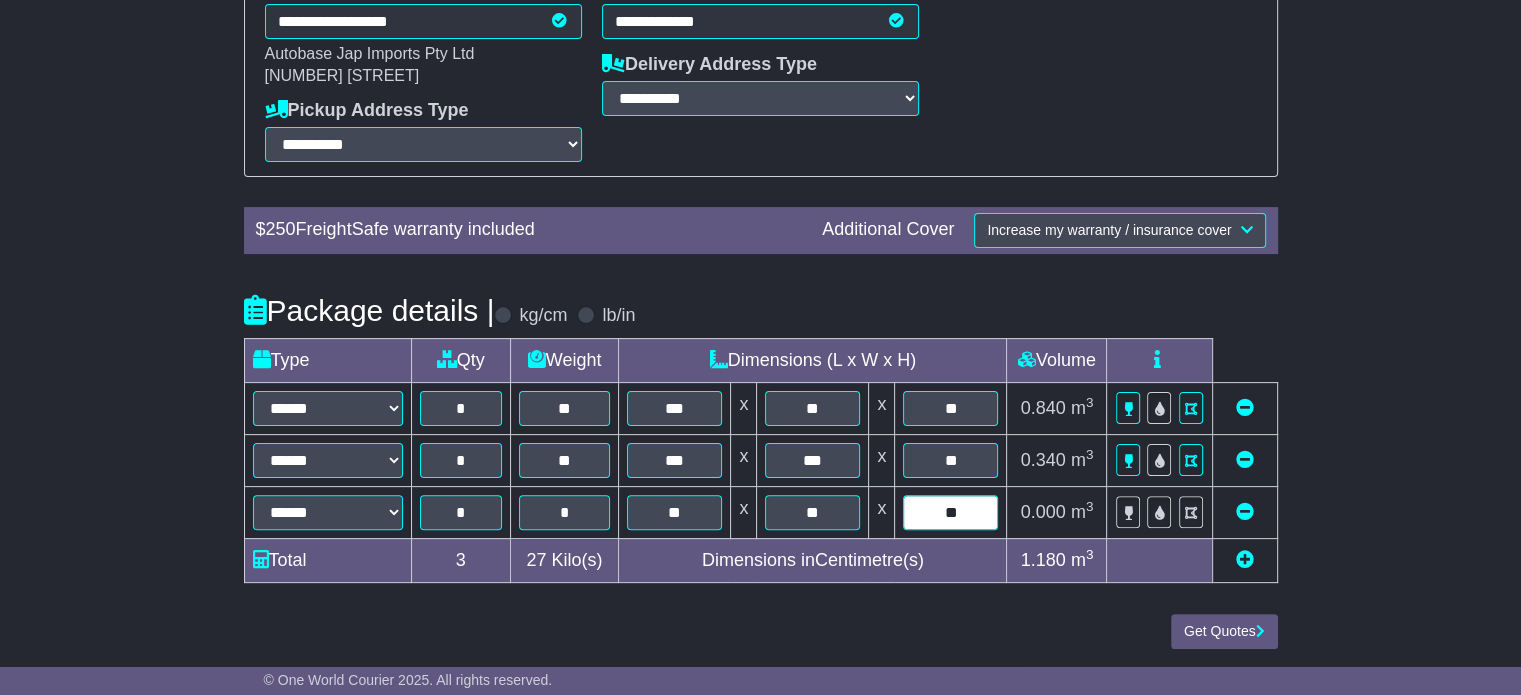 type on "**" 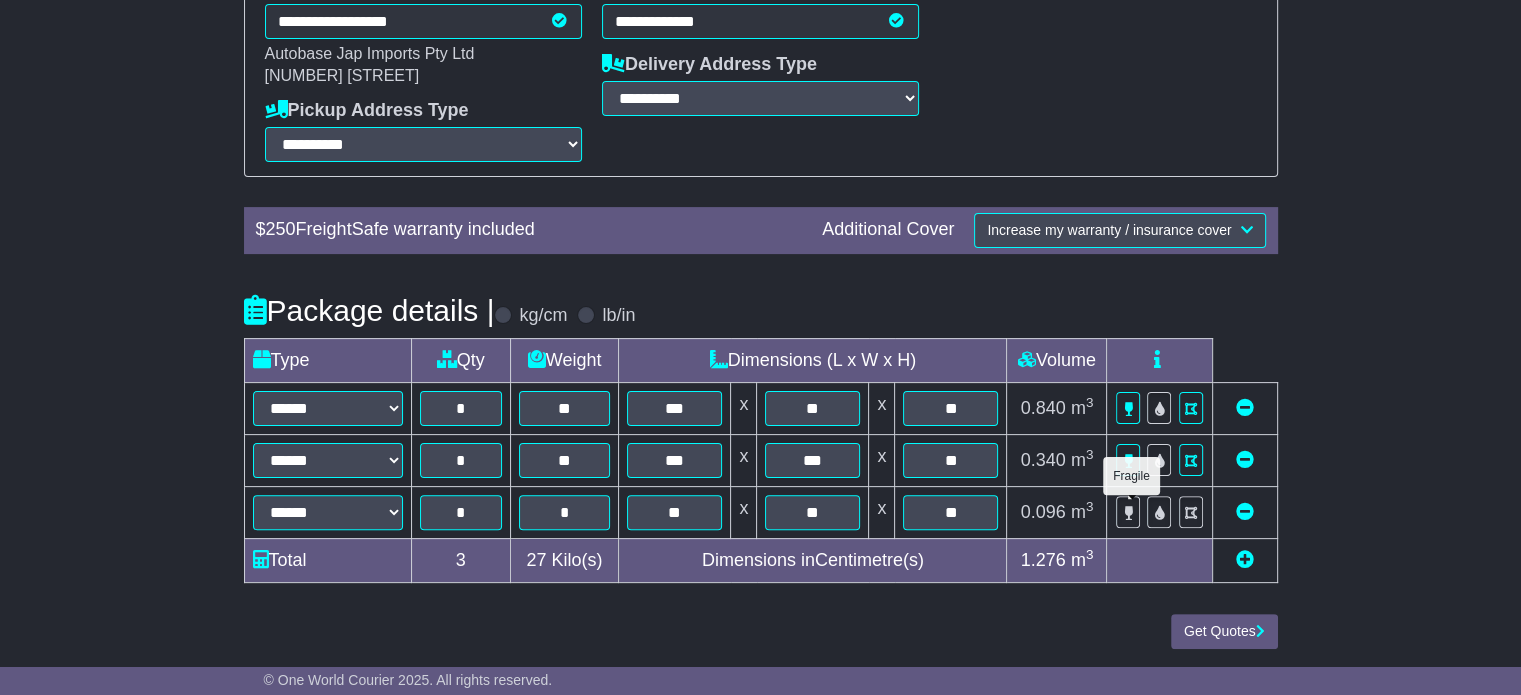 click at bounding box center (1128, 513) 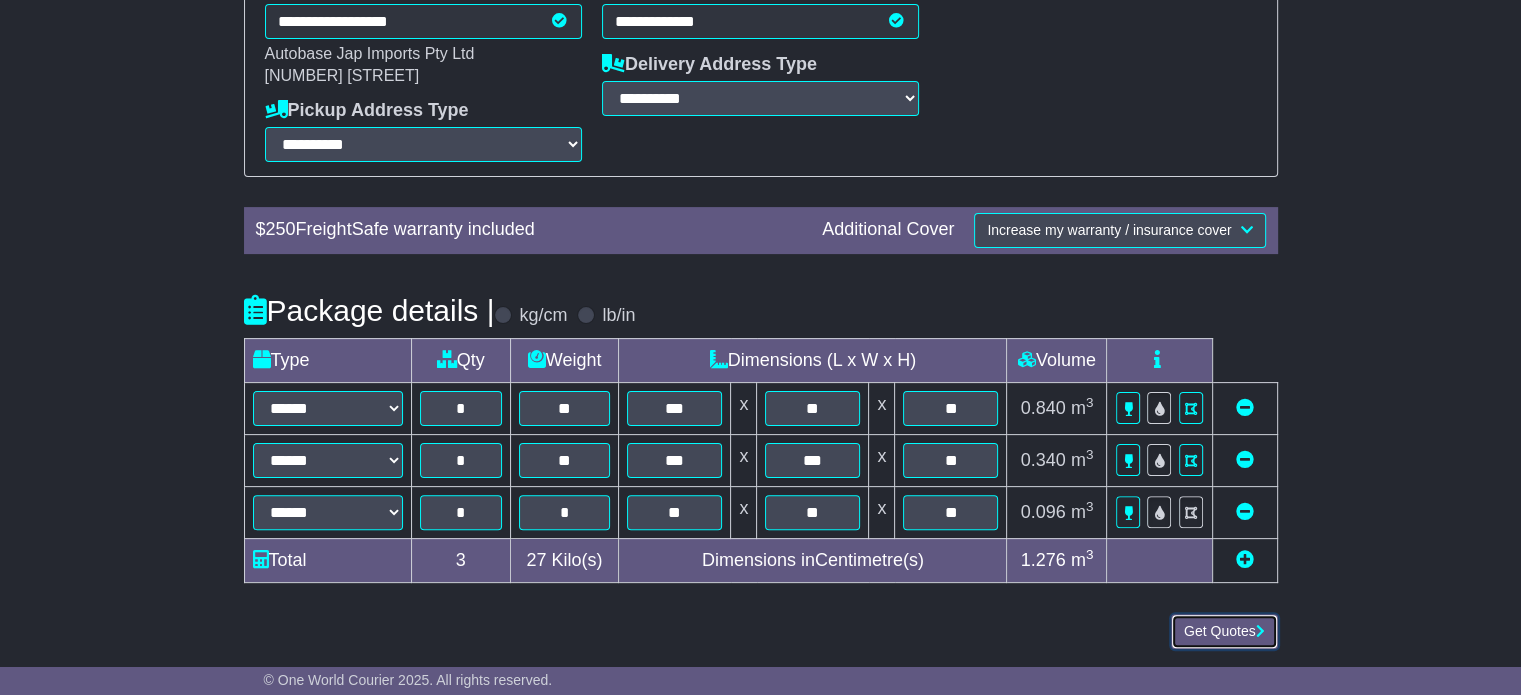 click at bounding box center [1260, 631] 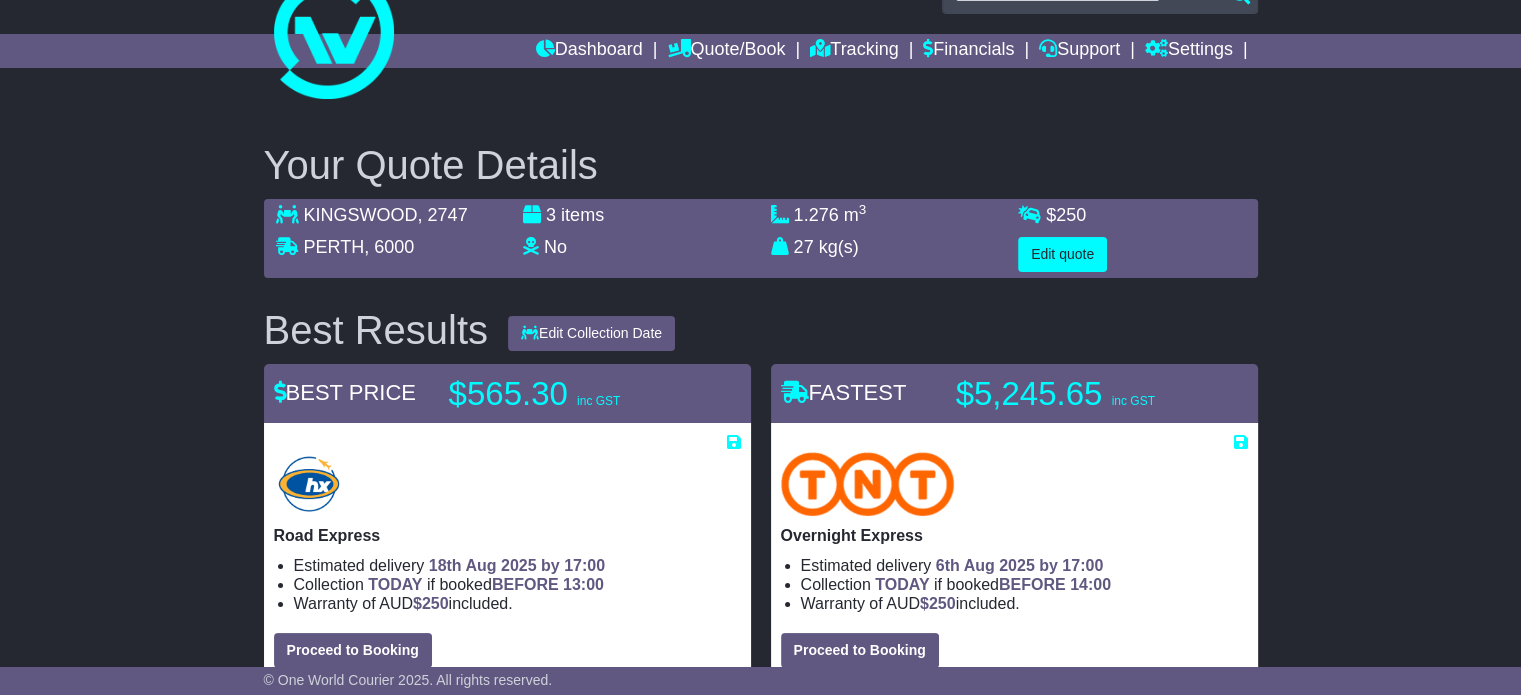 scroll, scrollTop: 0, scrollLeft: 0, axis: both 